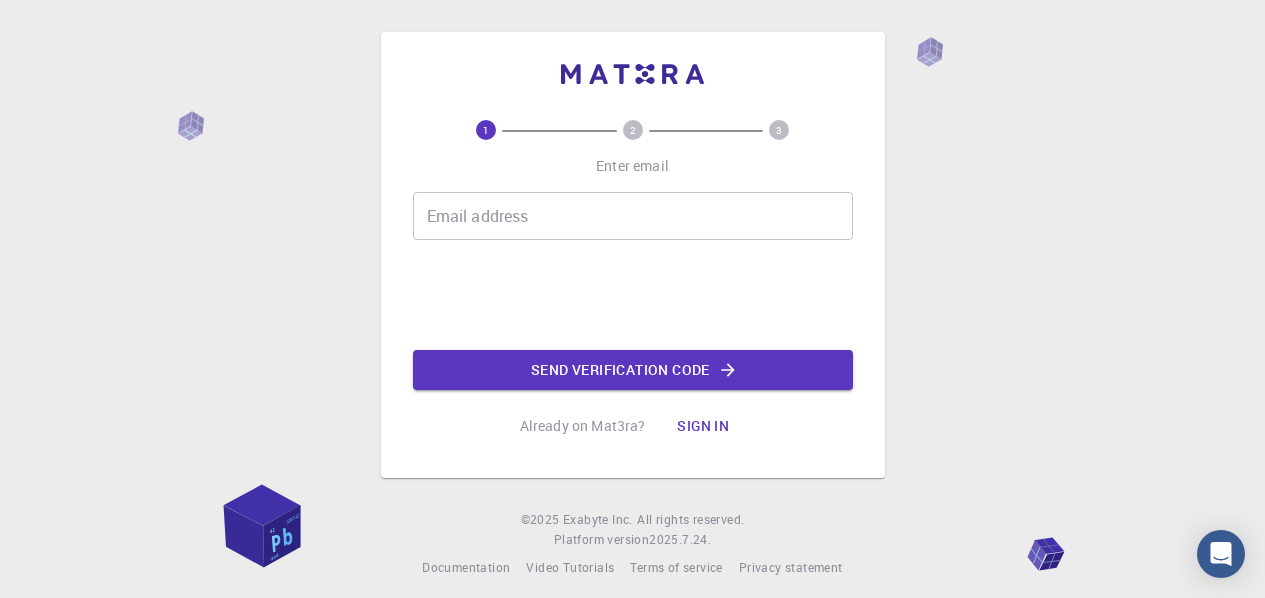 scroll, scrollTop: 0, scrollLeft: 0, axis: both 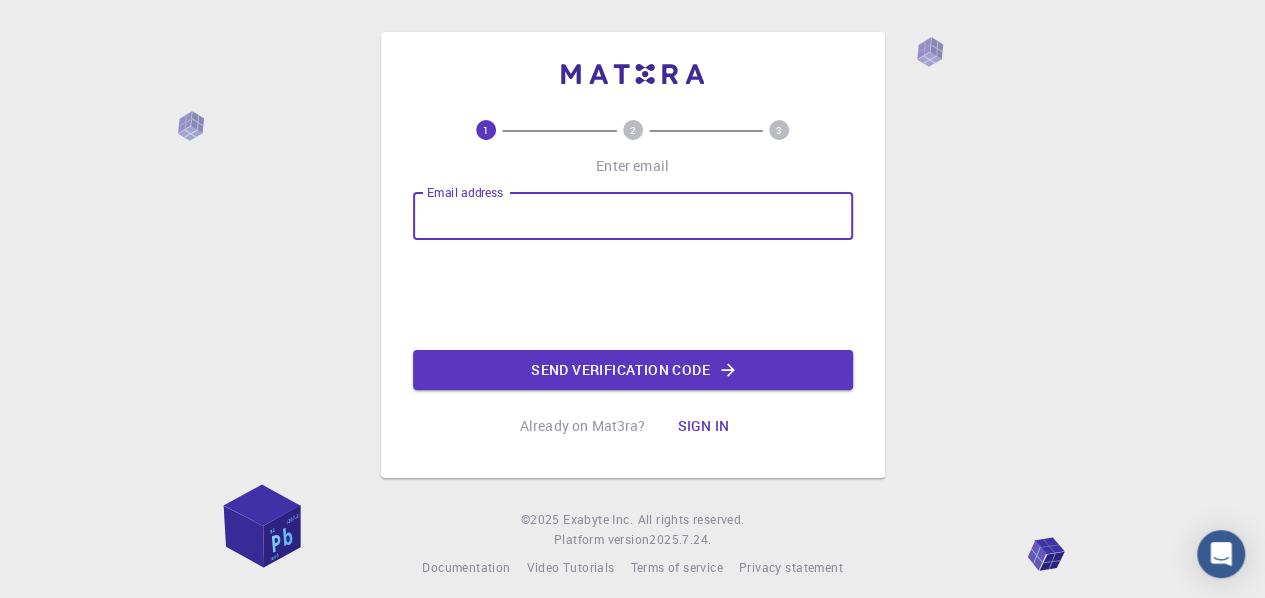 click on "Email address" at bounding box center [633, 216] 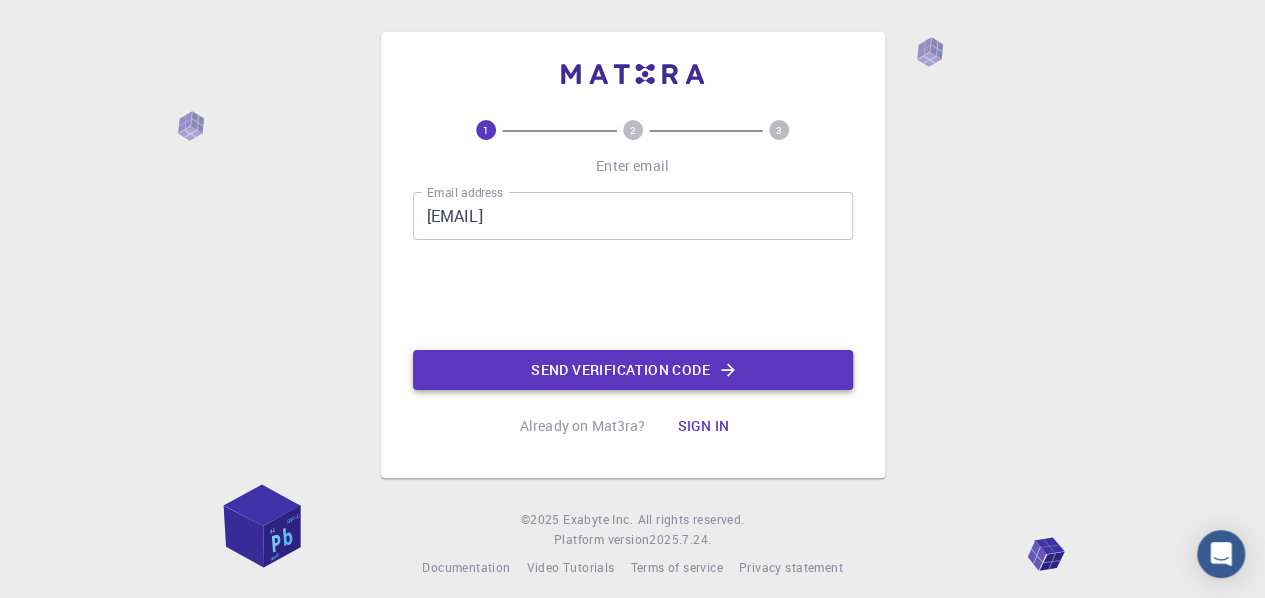 click on "Send verification code" 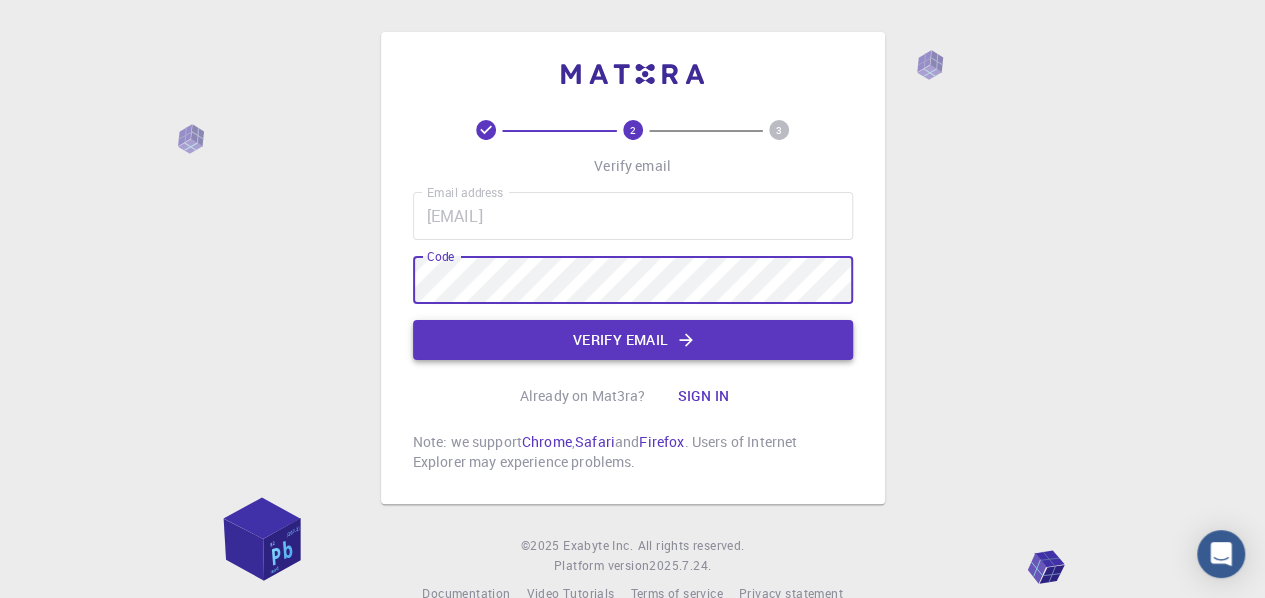 click on "Verify email" 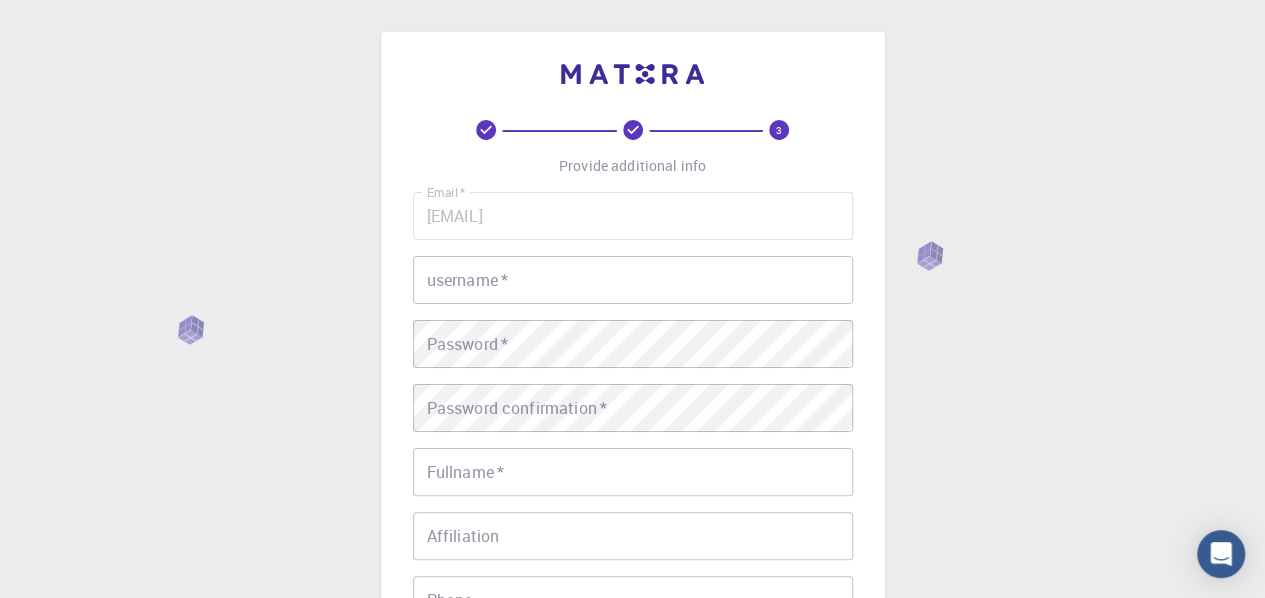 click on "username   *" at bounding box center (633, 280) 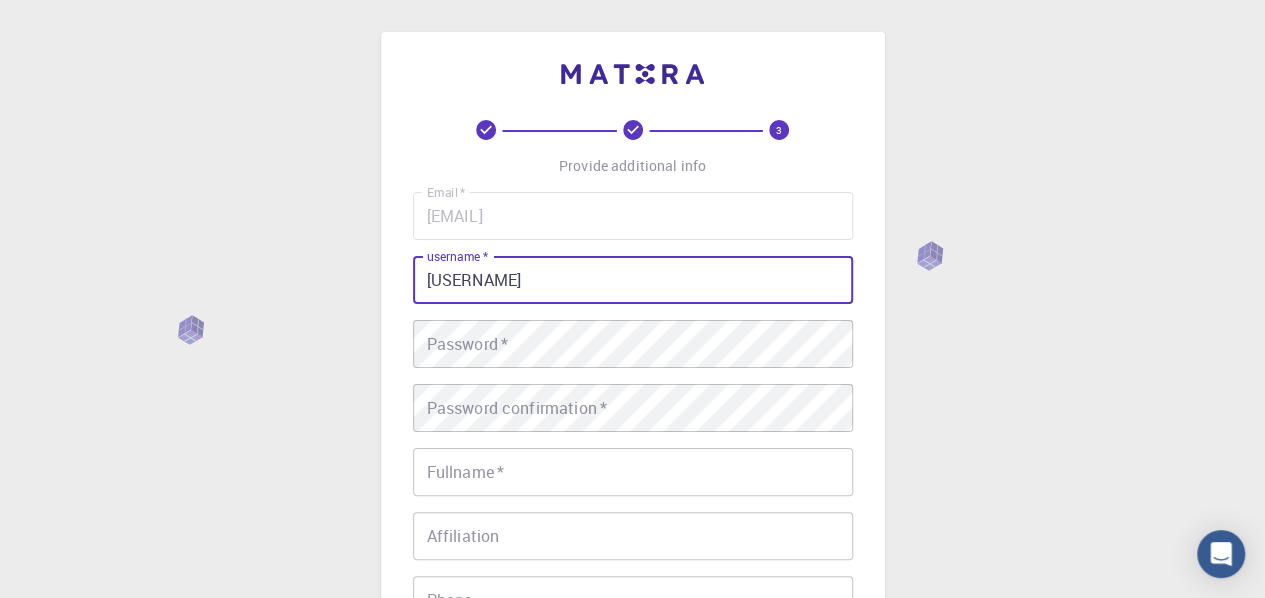 type on "[USERNAME]" 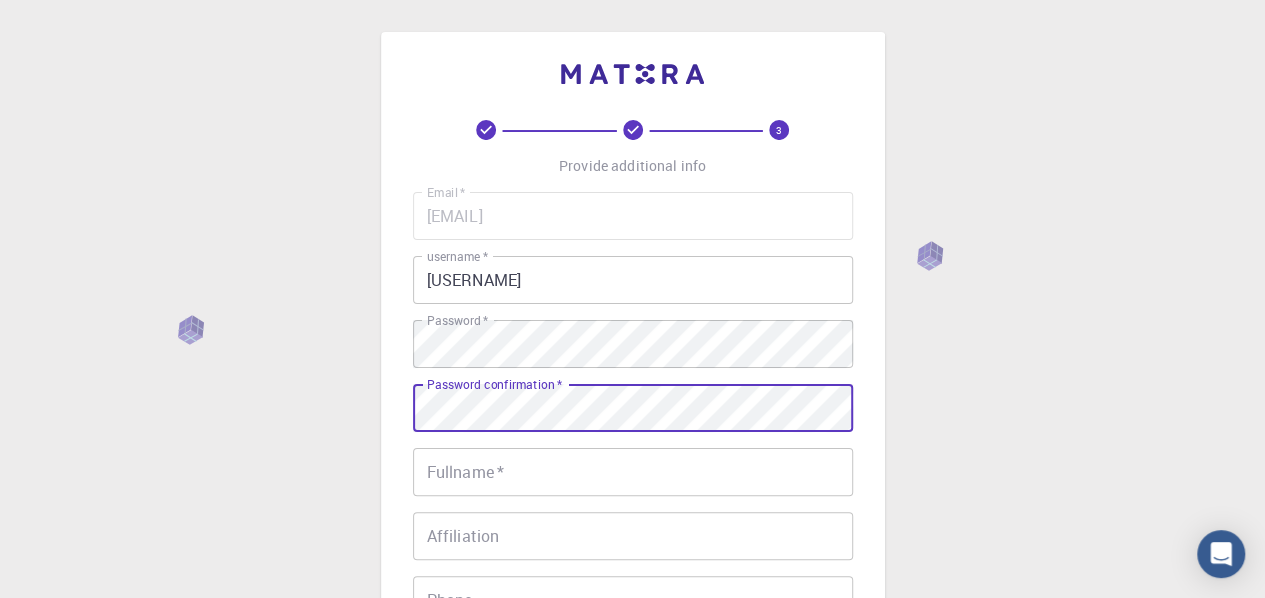 click on "Fullname   *" at bounding box center [633, 472] 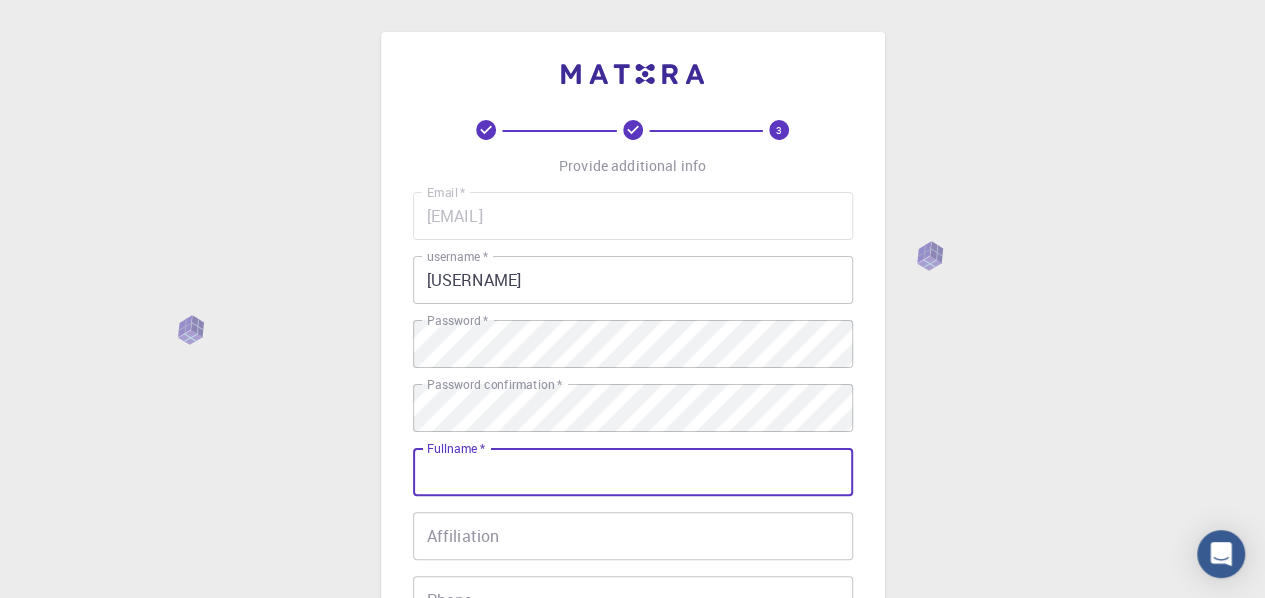 type on "[FIRST] [LAST]" 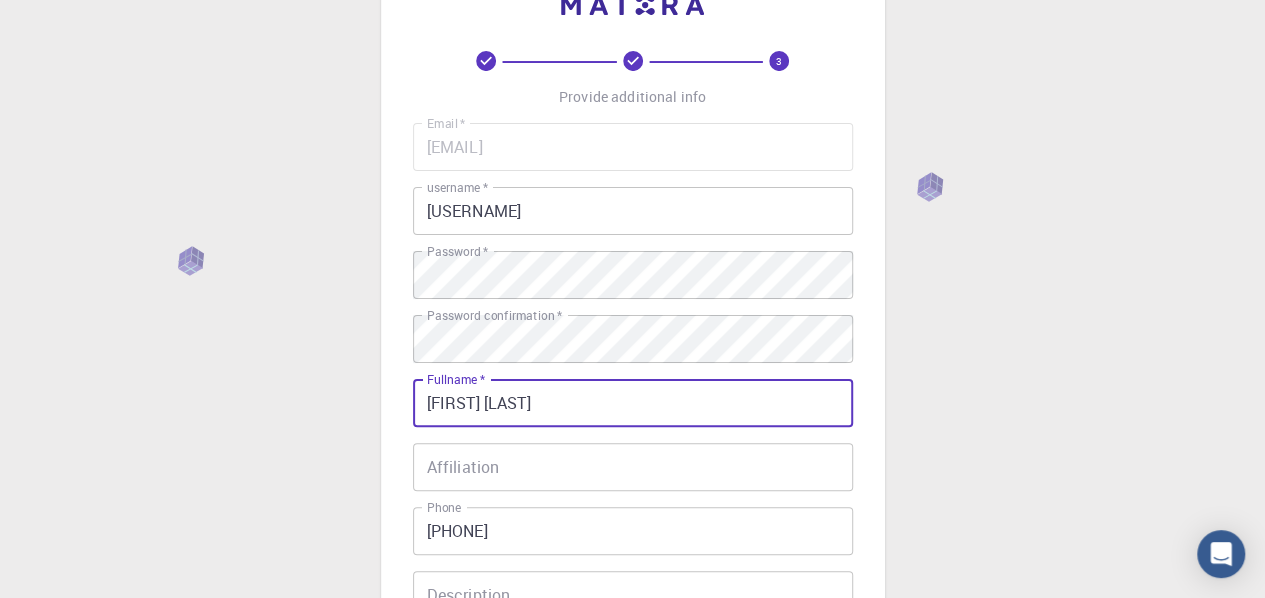scroll, scrollTop: 100, scrollLeft: 0, axis: vertical 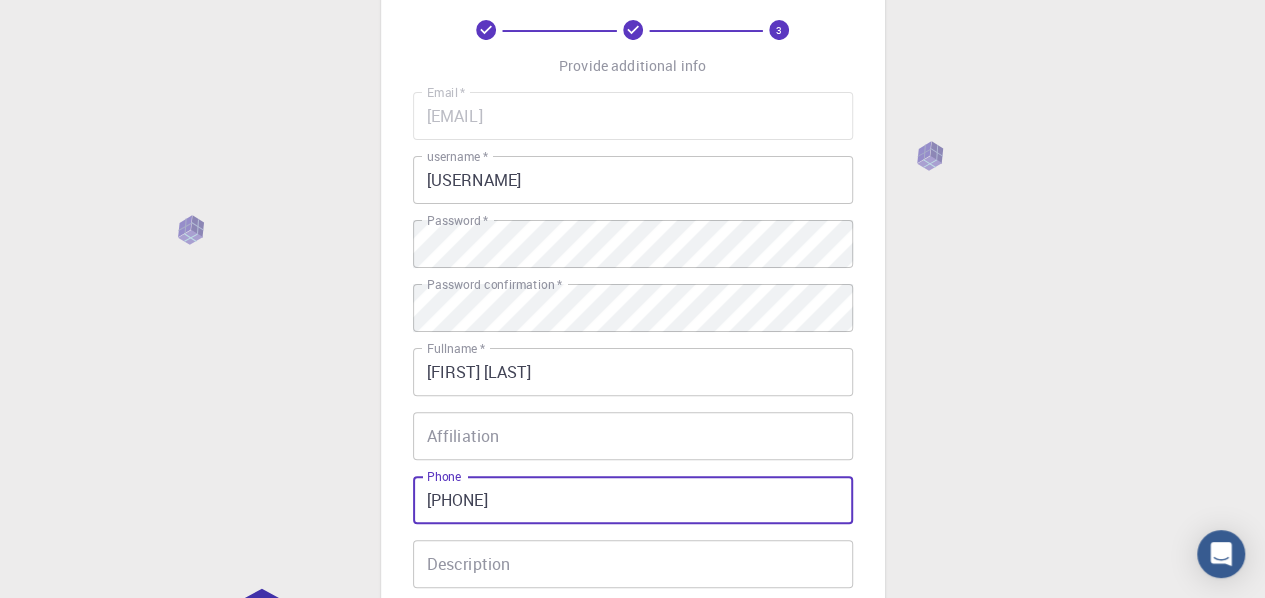 click on "[PHONE]" at bounding box center [633, 500] 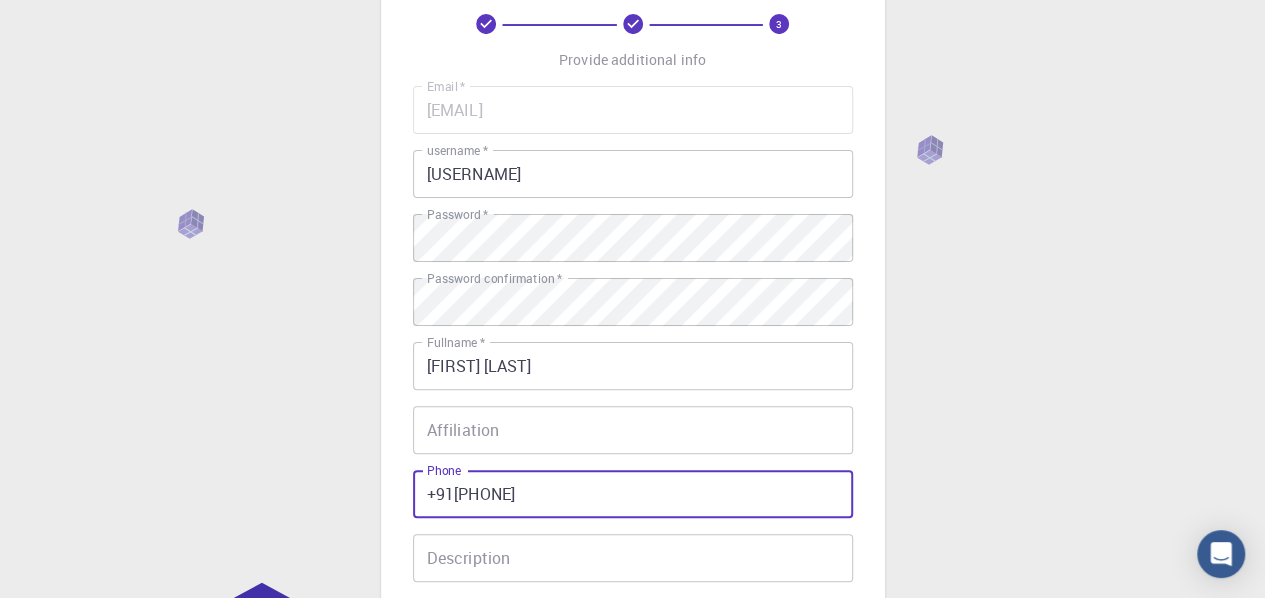 scroll, scrollTop: 400, scrollLeft: 0, axis: vertical 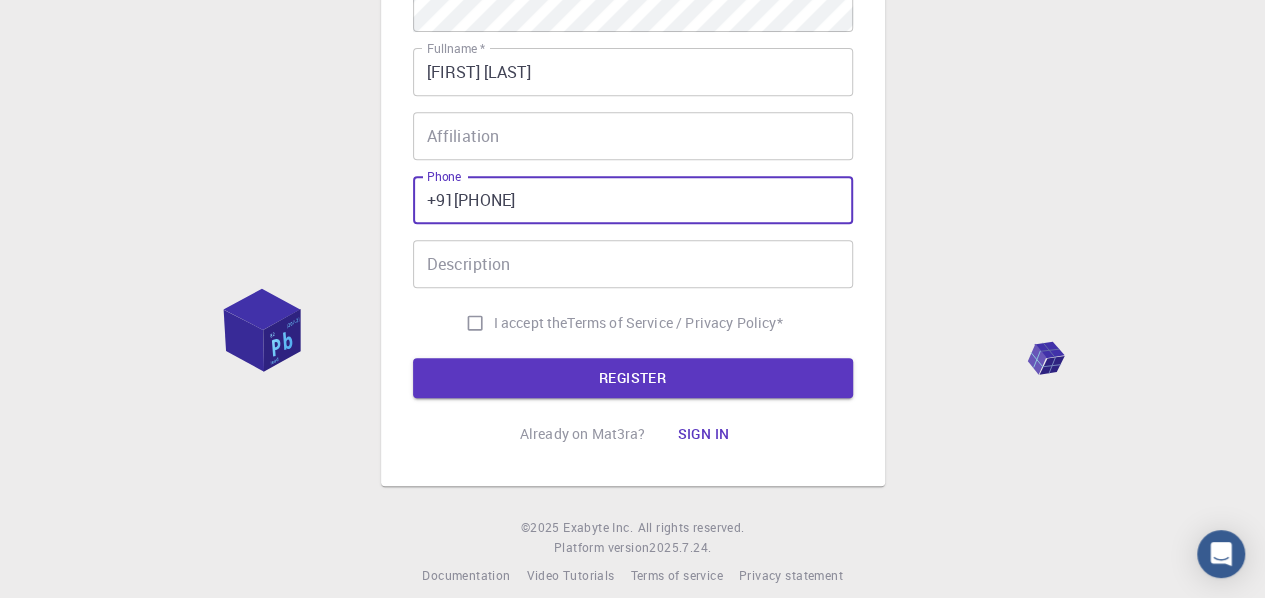 type on "+91[PHONE]" 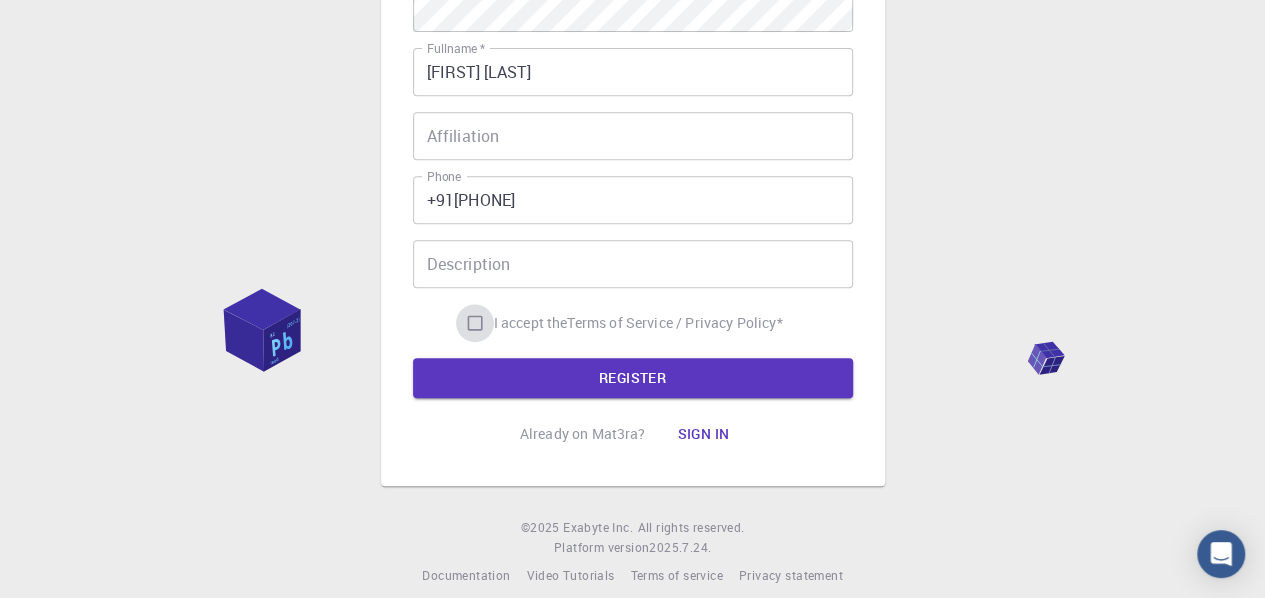 drag, startPoint x: 460, startPoint y: 323, endPoint x: 482, endPoint y: 326, distance: 22.203604 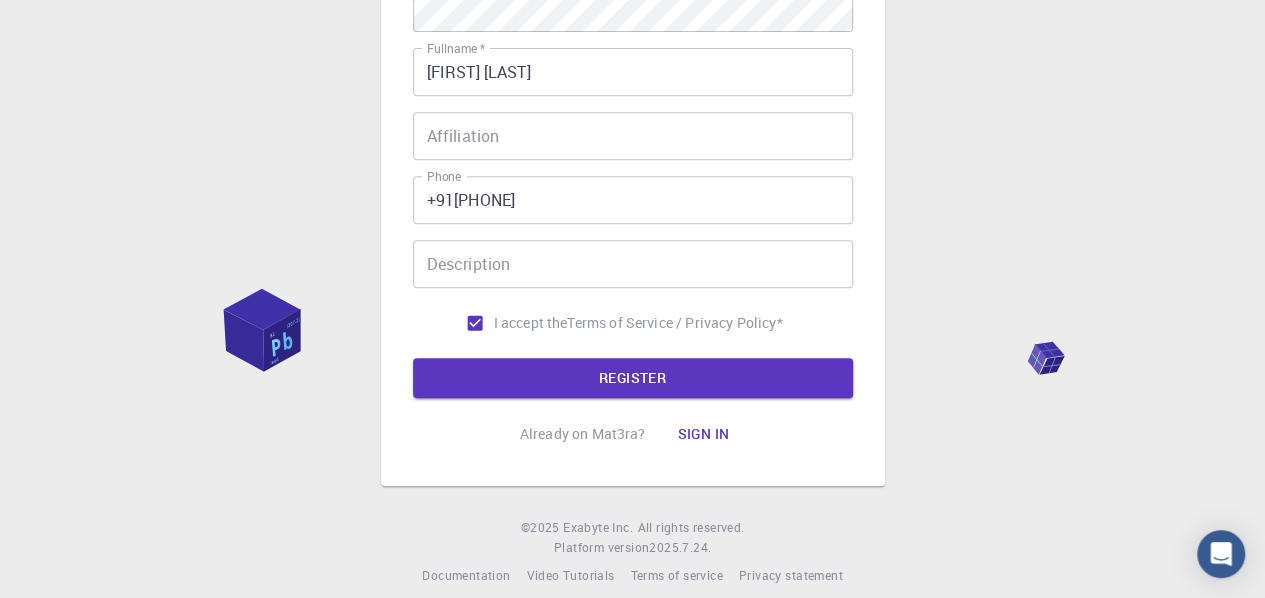 click on "3 Provide additional info Email   * [EMAIL] Email   * username   * dr username   * Password   * Password   * Password confirmation   * Password confirmation   * Fullname   * [FIRST] [LAST] Fullname   * Affiliation Affiliation Phone +91[PHONE] Phone Description Description I accept the  Terms of Service / Privacy Policy  * REGISTER Already on Mat3ra? Sign in" at bounding box center [633, 87] 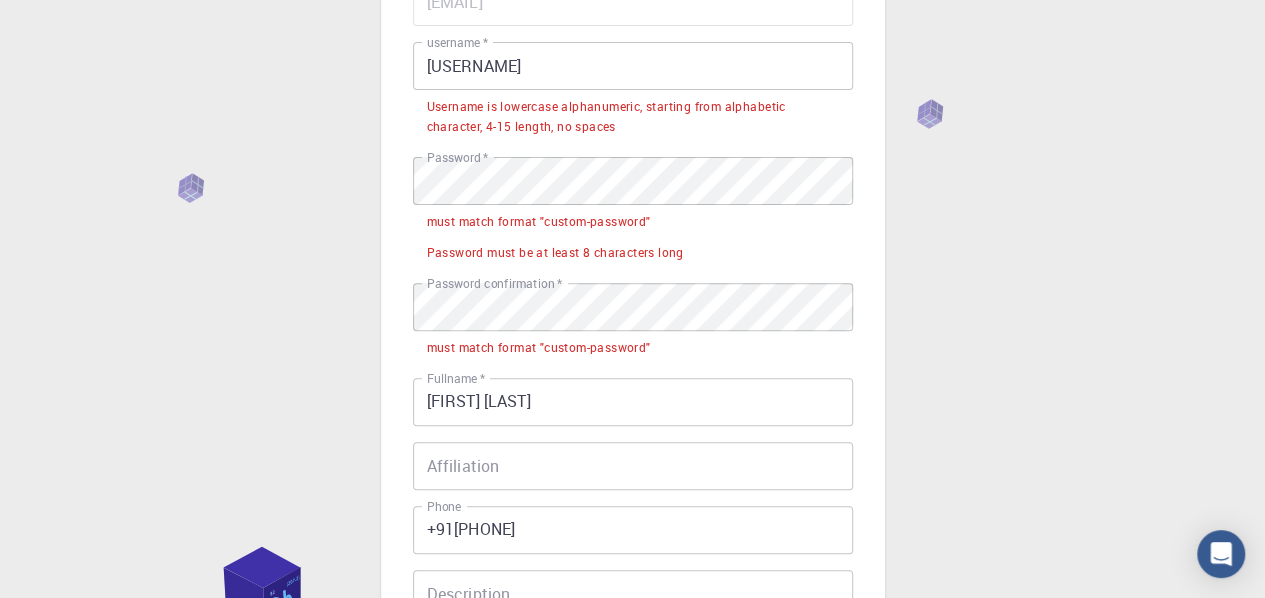 scroll, scrollTop: 212, scrollLeft: 0, axis: vertical 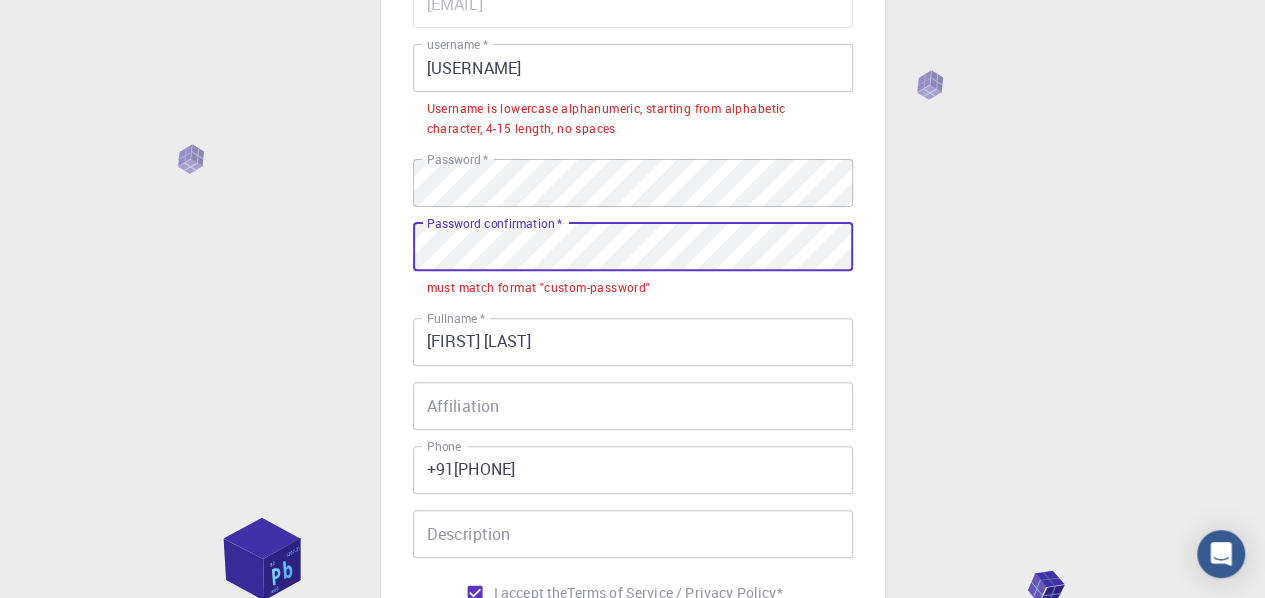 click on "3 Provide additional info Email   * [EMAIL] Email   * username   * dr username   * Username is lowercase alphanumeric, starting from alphabetic character, 4-15 length, no spaces Password   * Password   * Password confirmation   * Password confirmation   * must match format "custom-password" Fullname   * [FIRST] [LAST] Fullname   * Affiliation Affiliation Phone +91[PHONE] Phone Description Description I accept the  Terms of Service / Privacy Policy  * REGISTER Already on Mat3ra? Sign in" at bounding box center [633, 288] 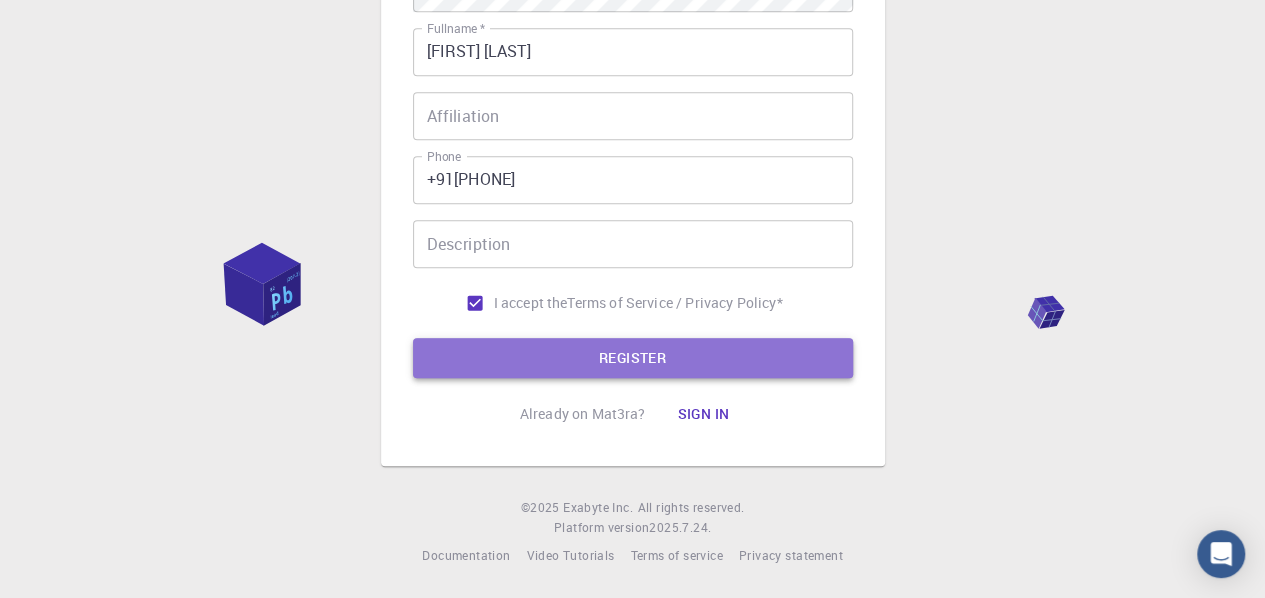 click on "REGISTER" at bounding box center (633, 358) 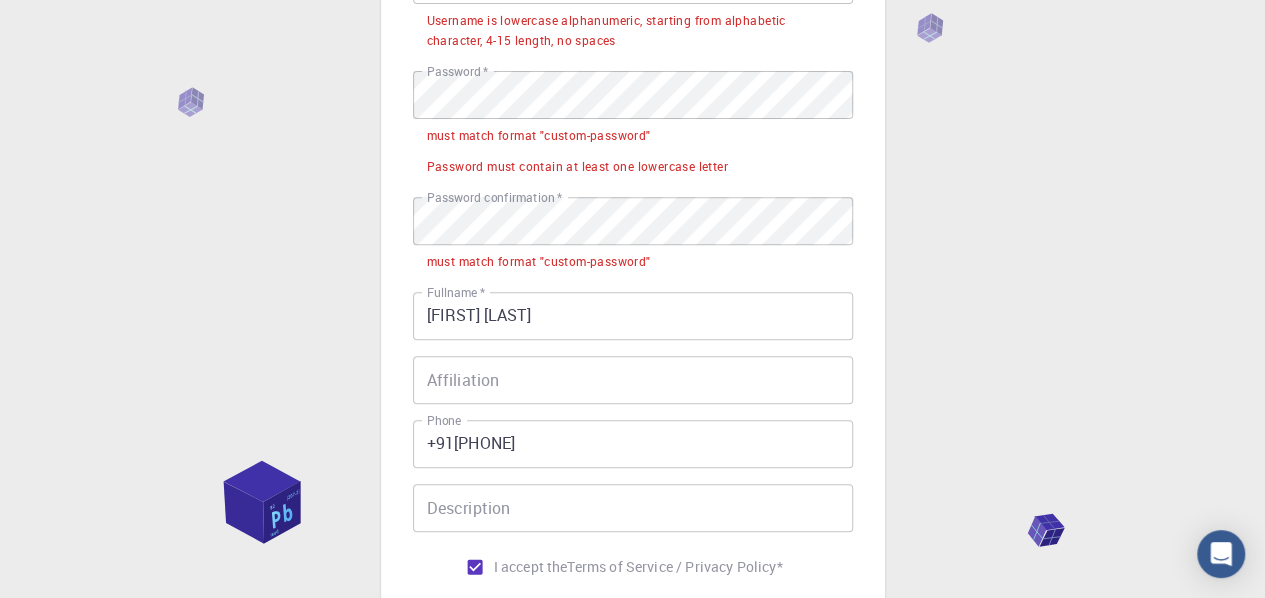 scroll, scrollTop: 234, scrollLeft: 0, axis: vertical 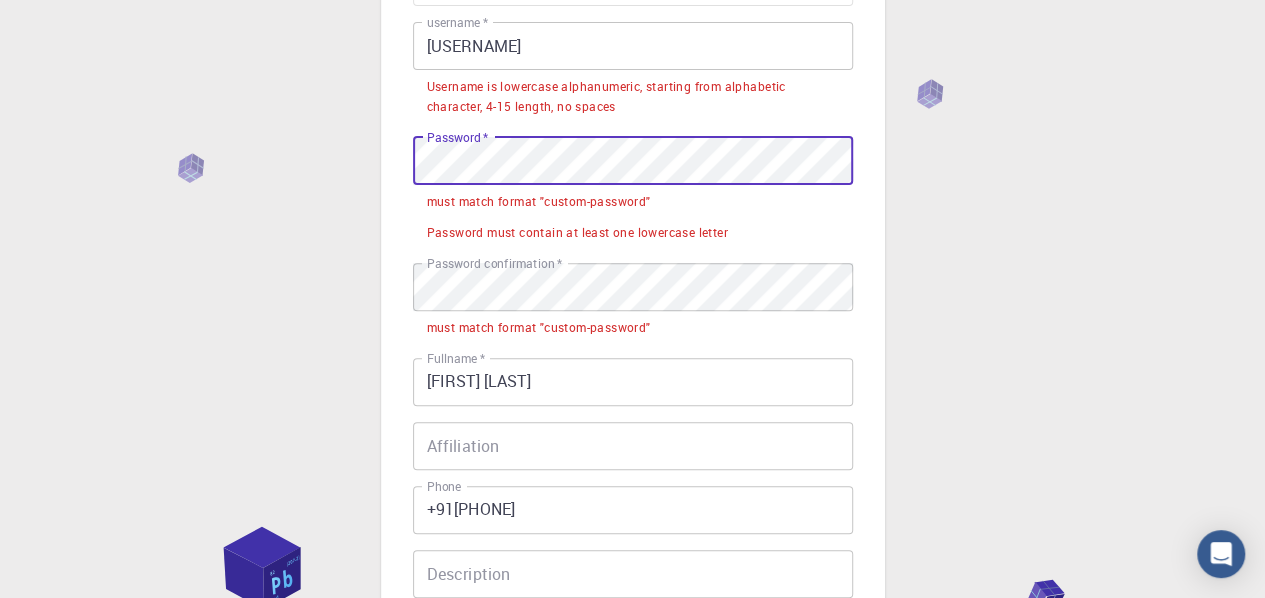 click on "3 Provide additional info Email   * [EMAIL] Email   * username   * dr username   * Password   * Password   * must match format "custom-password" Password must contain at least one lowercase letter Password confirmation   * Password confirmation   * must match format "custom-password" Fullname   * [FIRST] [LAST] Fullname   * Affiliation Affiliation Phone +91[PHONE] Phone Description Description I accept the  Terms of Service / Privacy Policy  * REGISTER Already on Mat3ra? Sign in ©  2025   Exabyte Inc.   All rights reserved. Platform version  2025.7.24 . Documentation Video Tutorials Terms of service Privacy statement" at bounding box center [632, 346] 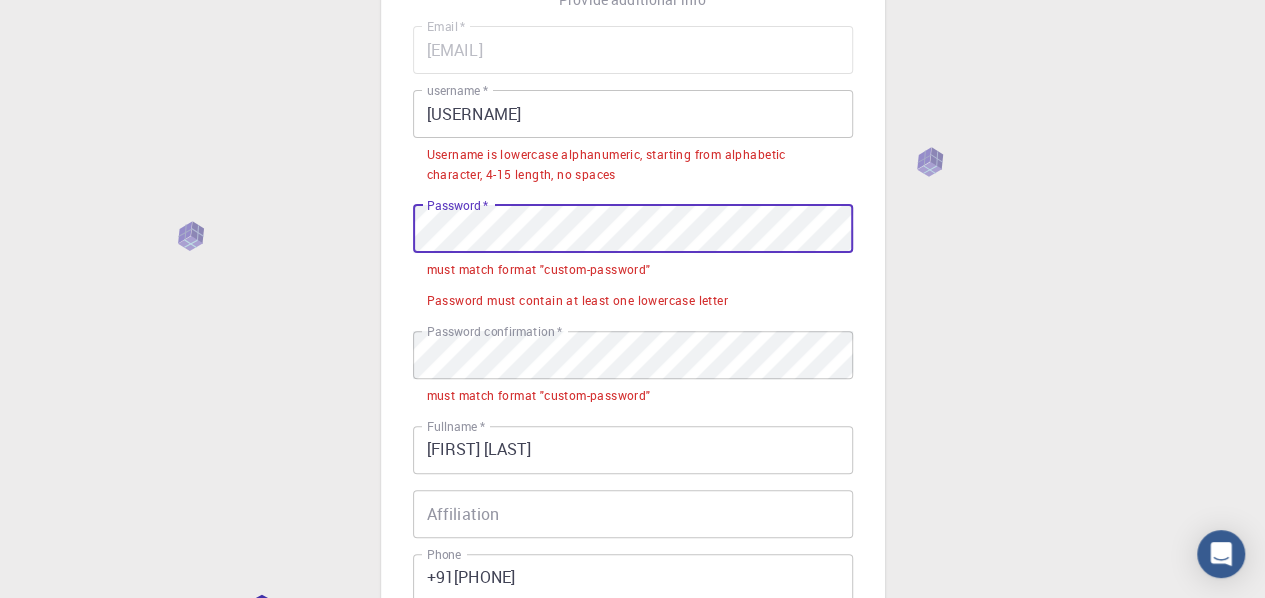 scroll, scrollTop: 134, scrollLeft: 0, axis: vertical 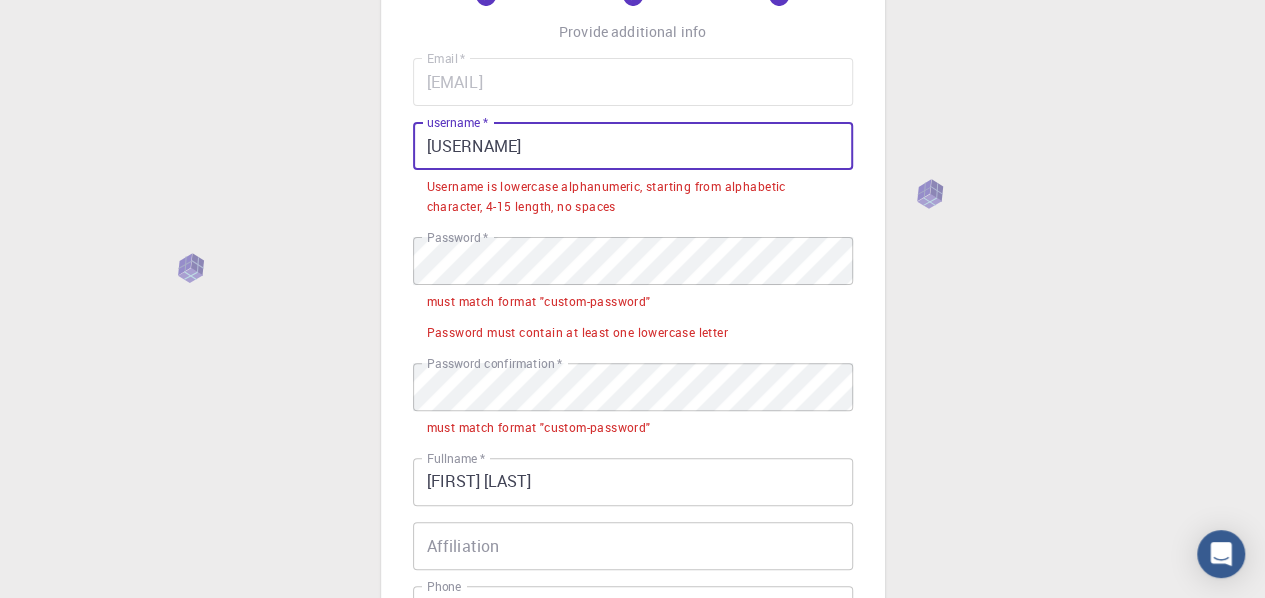 click on "[USERNAME]" at bounding box center [633, 146] 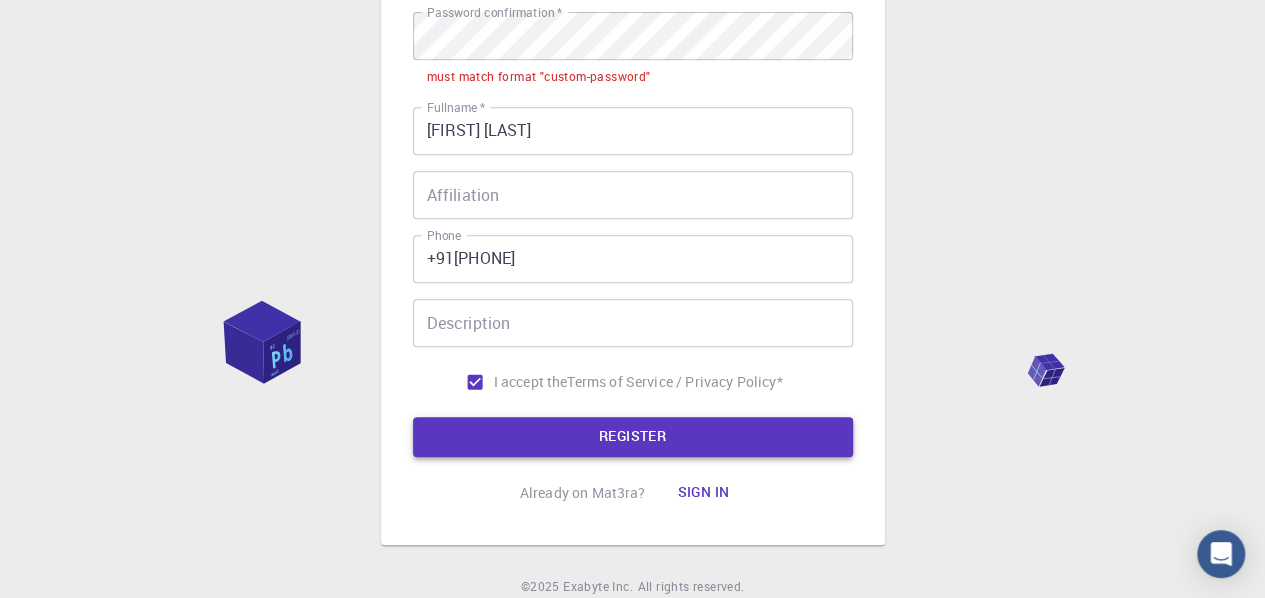 type on "[USERNAME]" 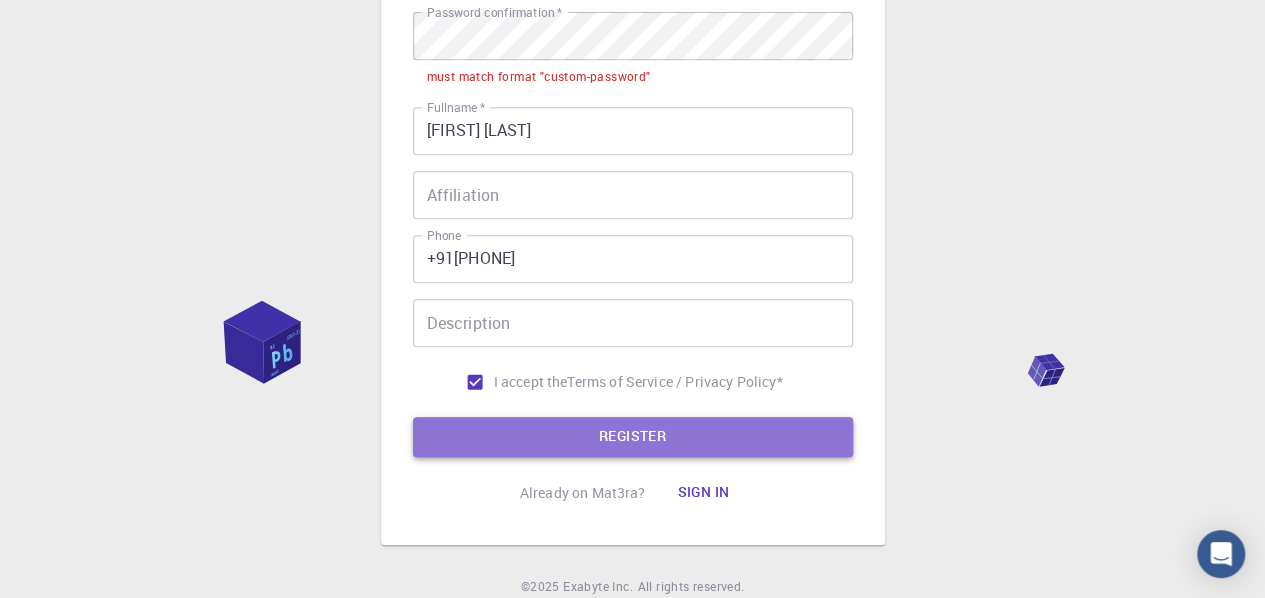 click on "REGISTER" at bounding box center [633, 437] 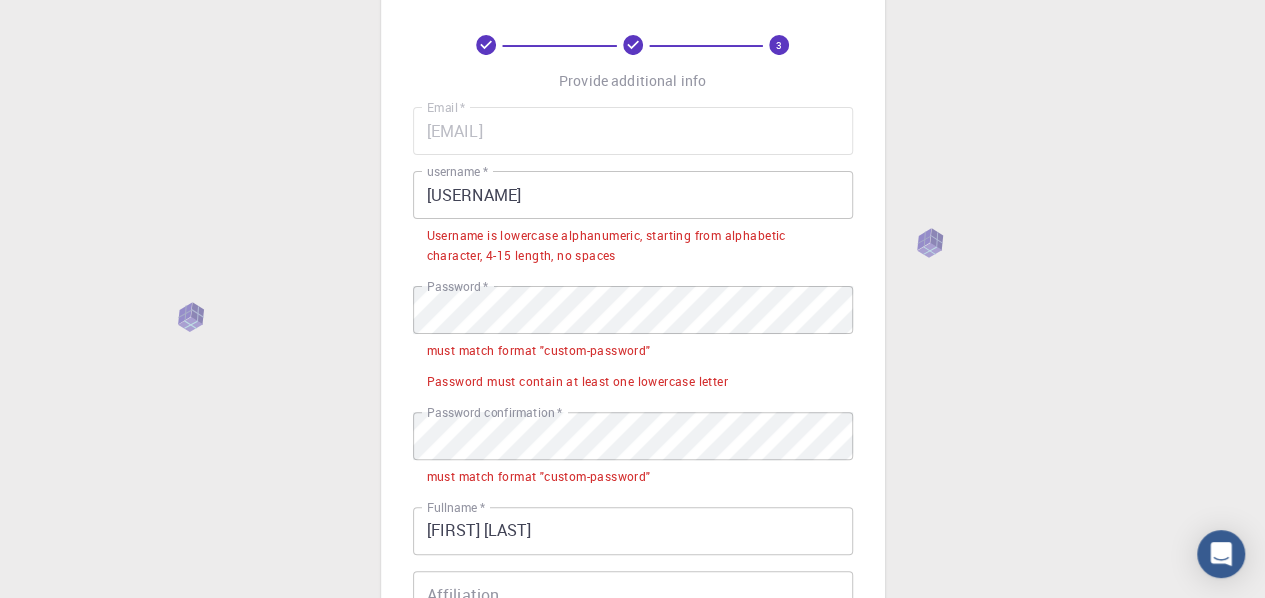 scroll, scrollTop: 0, scrollLeft: 0, axis: both 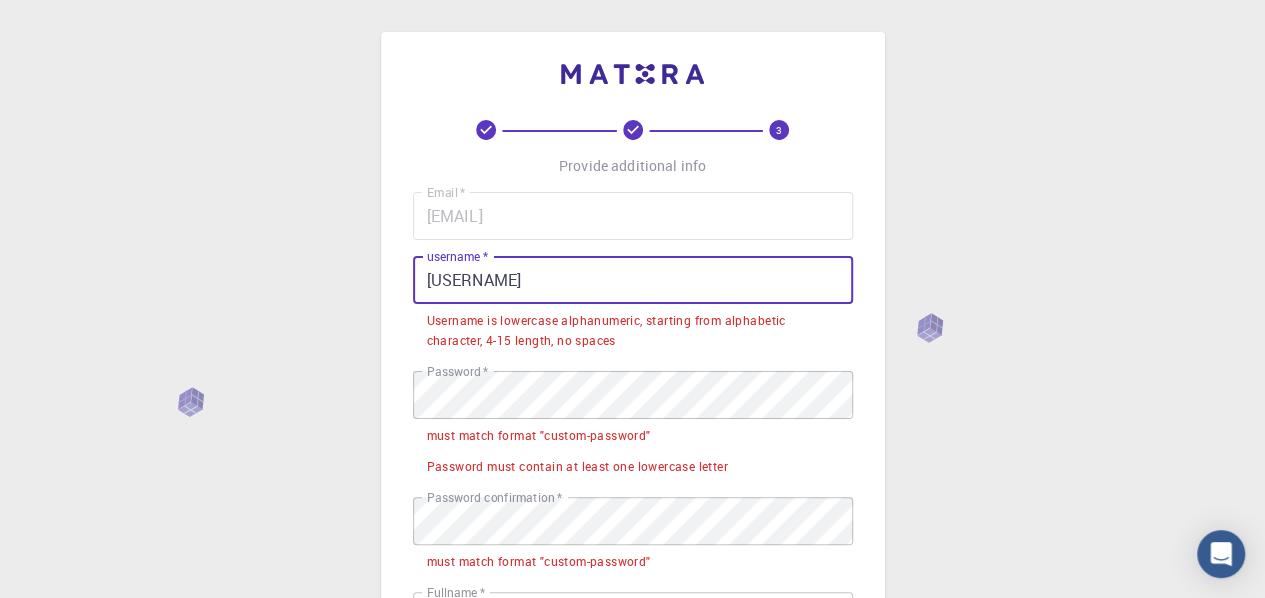 drag, startPoint x: 494, startPoint y: 288, endPoint x: 356, endPoint y: 280, distance: 138.23169 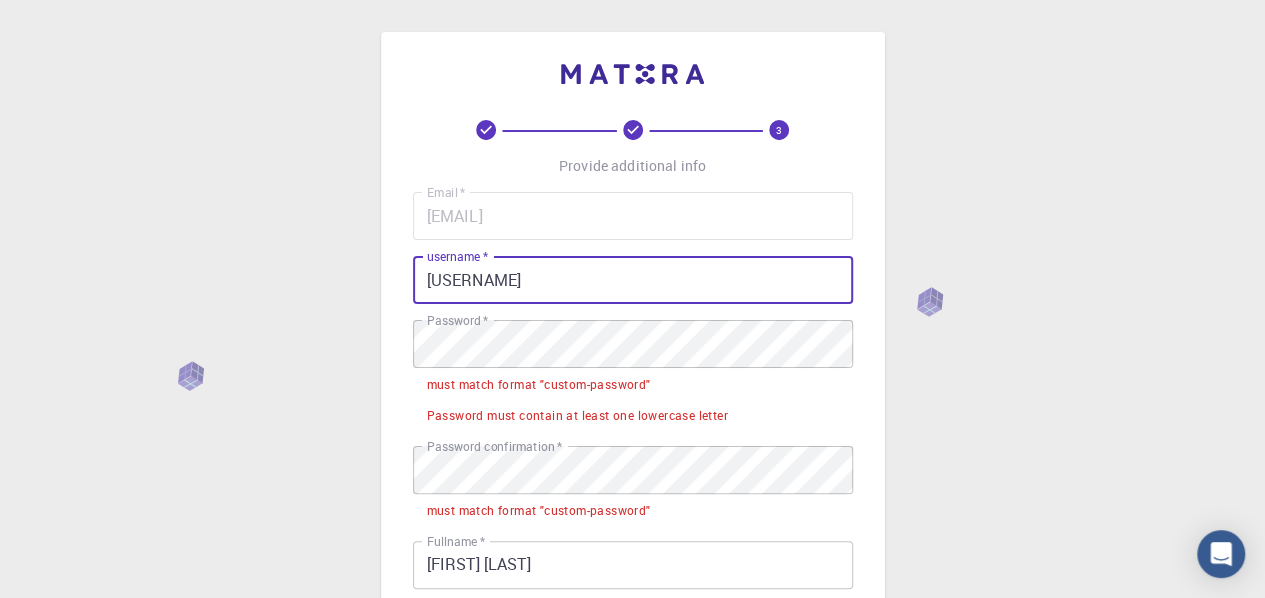 type on "[USERNAME]" 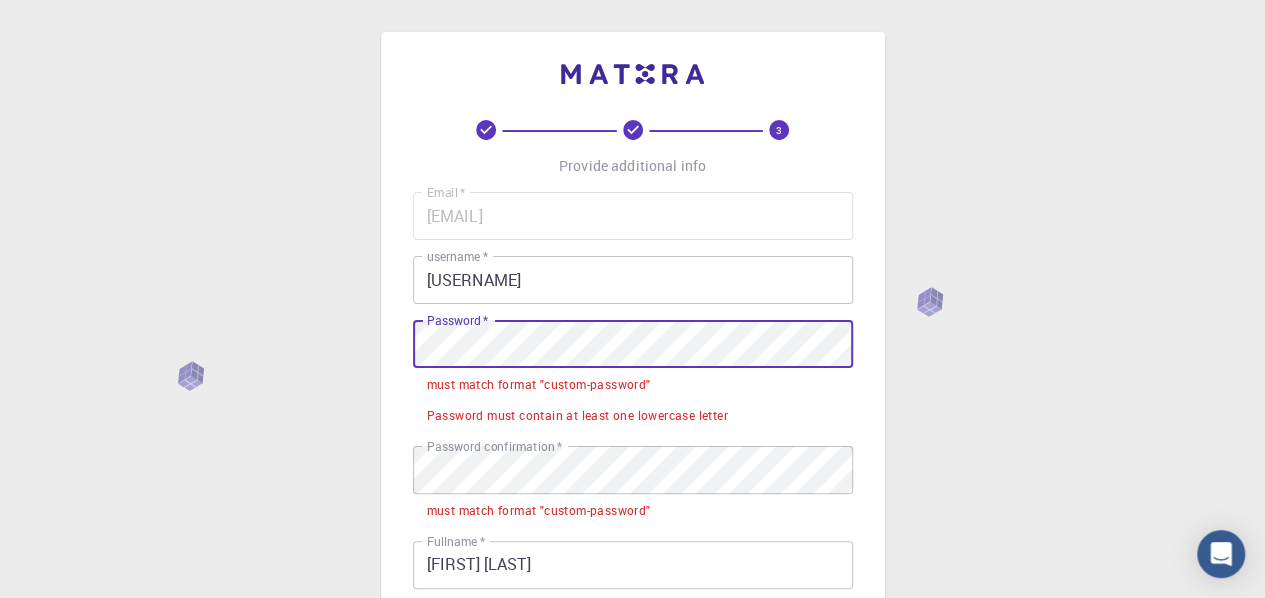 click on "3 Provide additional info Email   * [EMAIL] Email   * username   * feeldroy username   * Password   * Password   * must match format "custom-password" Password must contain at least one lowercase letter Password confirmation   * Password confirmation   * must match format "custom-password" Fullname   * [FIRST] [LAST] Fullname   * Affiliation Affiliation Phone +91[PHONE] Phone Description Description I accept the  Terms of Service / Privacy Policy  * REGISTER Already on Mat3ra? Sign in ©  2025   Exabyte Inc.   All rights reserved. Platform version  2025.7.24 . Documentation Video Tutorials Terms of service Privacy statement" at bounding box center (632, 555) 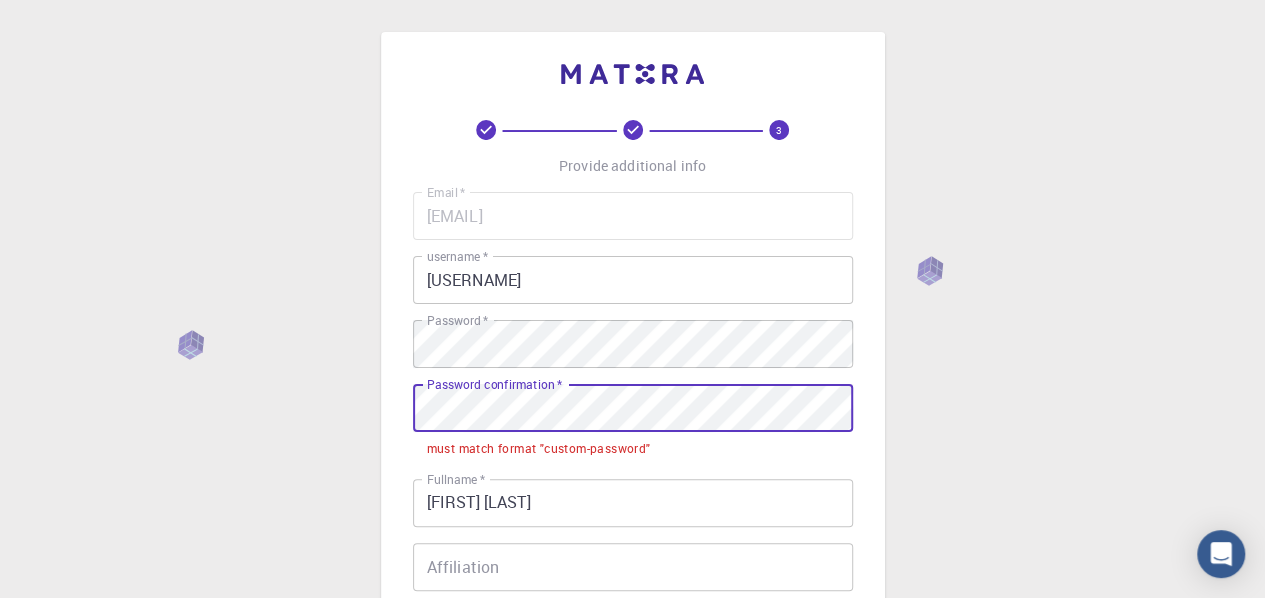 click on "3 Provide additional info Email   * [EMAIL] Email   * username   * feeldroy username   * Password   * Password   * Password confirmation   * Password confirmation   * must match format "custom-password" Fullname   * [FIRST] [LAST] Fullname   * Affiliation Affiliation Phone +91[PHONE] Phone Description Description I accept the  Terms of Service / Privacy Policy  * REGISTER Already on Mat3ra? Sign in ©  2025   Exabyte Inc.   All rights reserved. Platform version  2025.7.24 . Documentation Video Tutorials Terms of service Privacy statement" at bounding box center (632, 524) 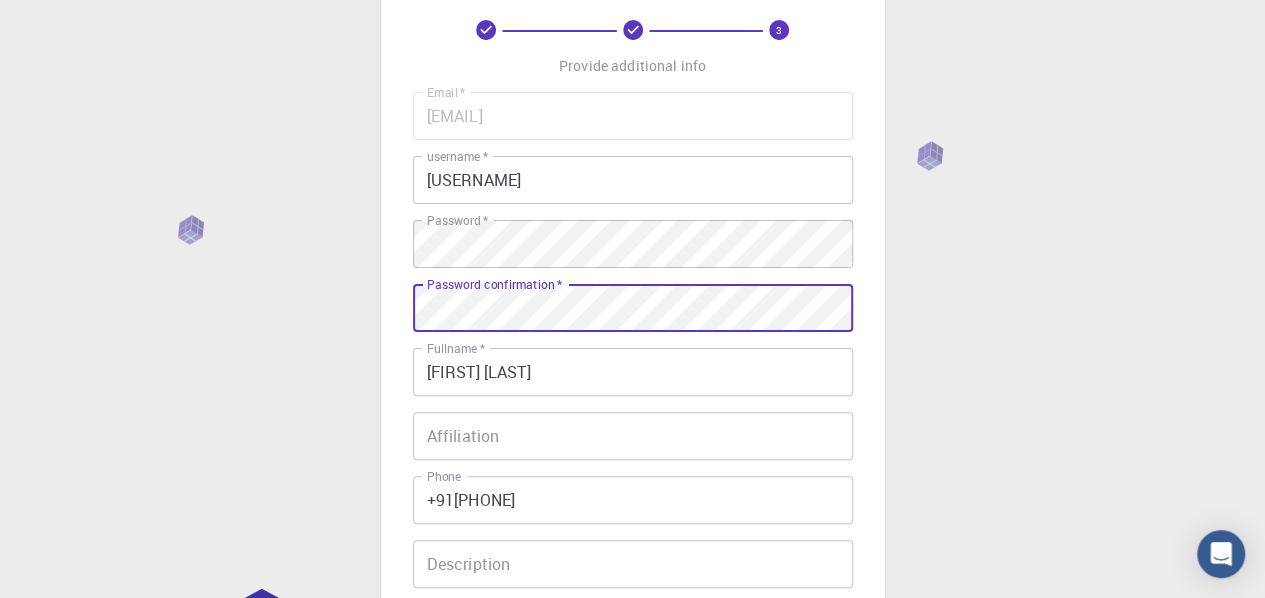 scroll, scrollTop: 300, scrollLeft: 0, axis: vertical 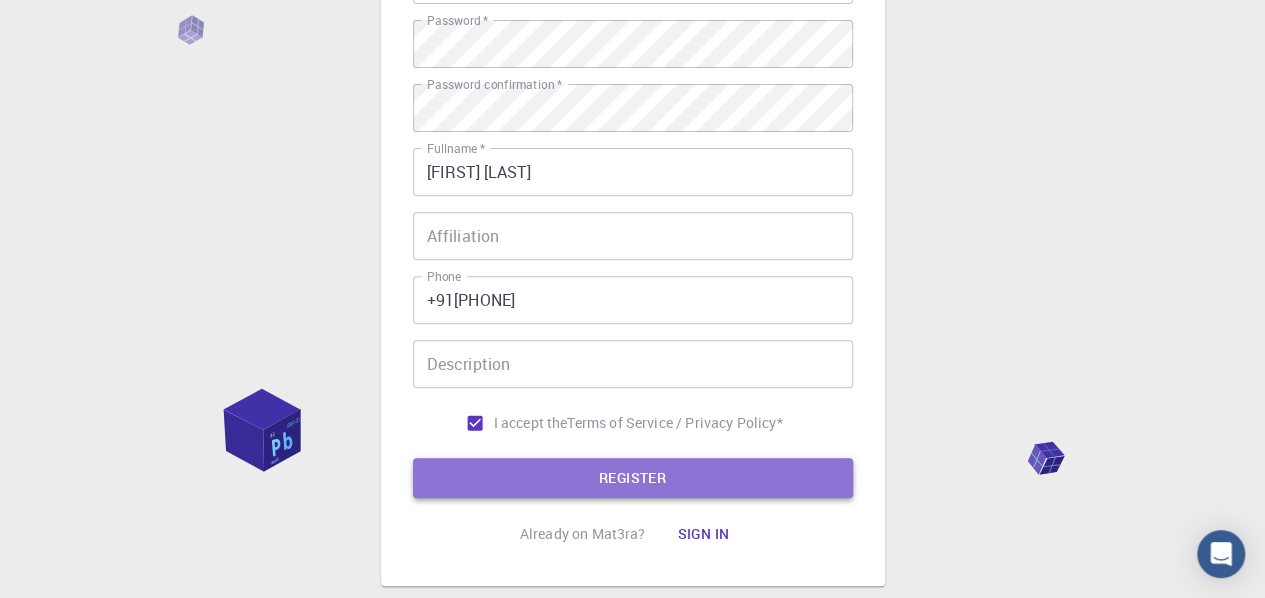 click on "REGISTER" at bounding box center [633, 478] 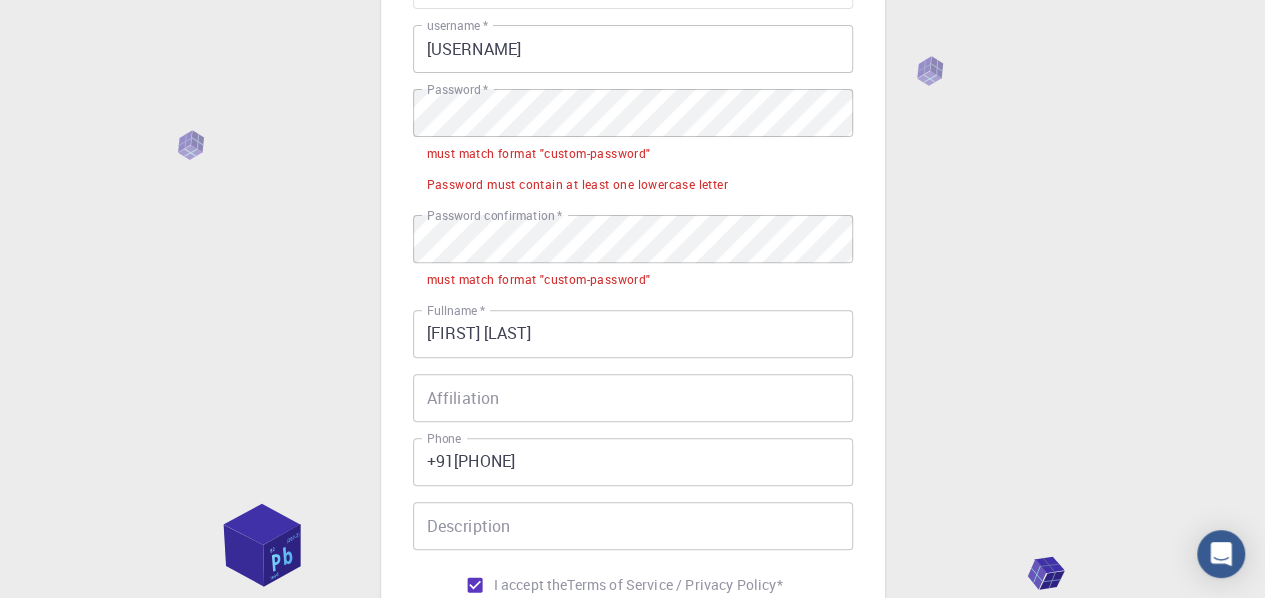 scroll, scrollTop: 200, scrollLeft: 0, axis: vertical 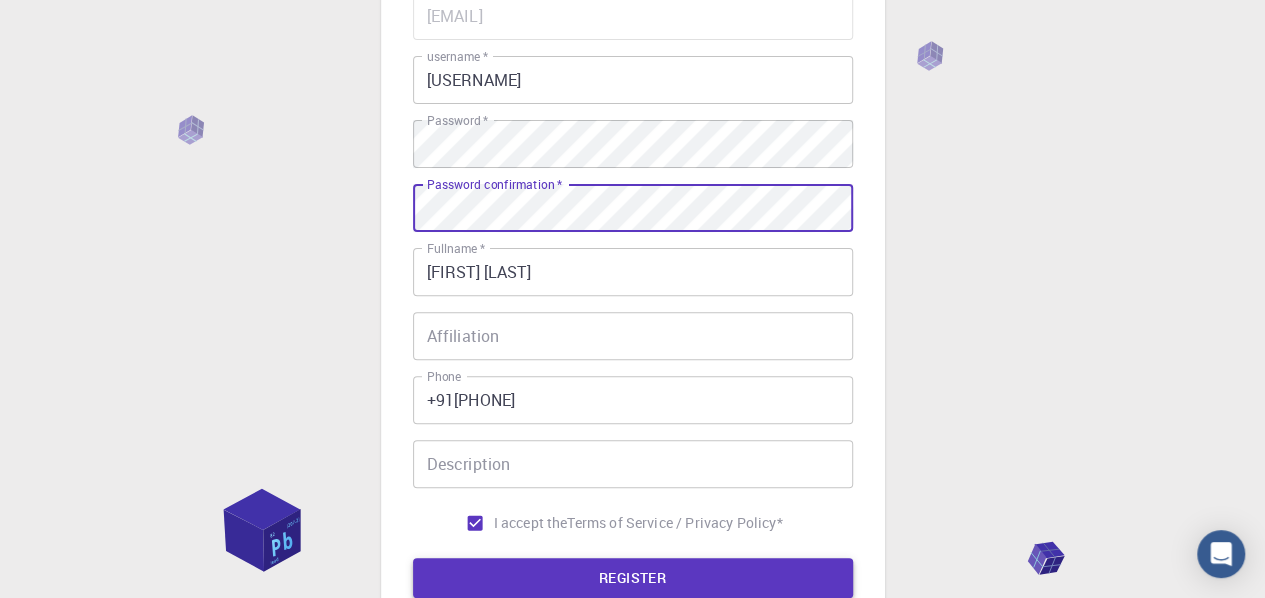 click on "REGISTER" at bounding box center [633, 578] 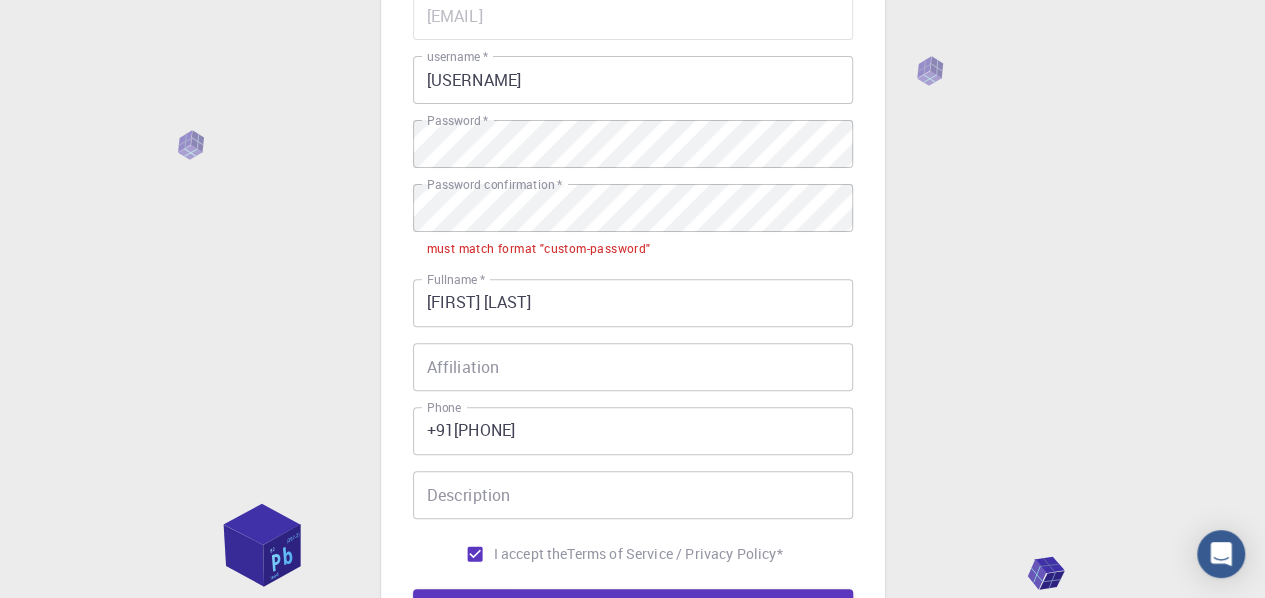 drag, startPoint x: 518, startPoint y: 187, endPoint x: 396, endPoint y: 209, distance: 123.967735 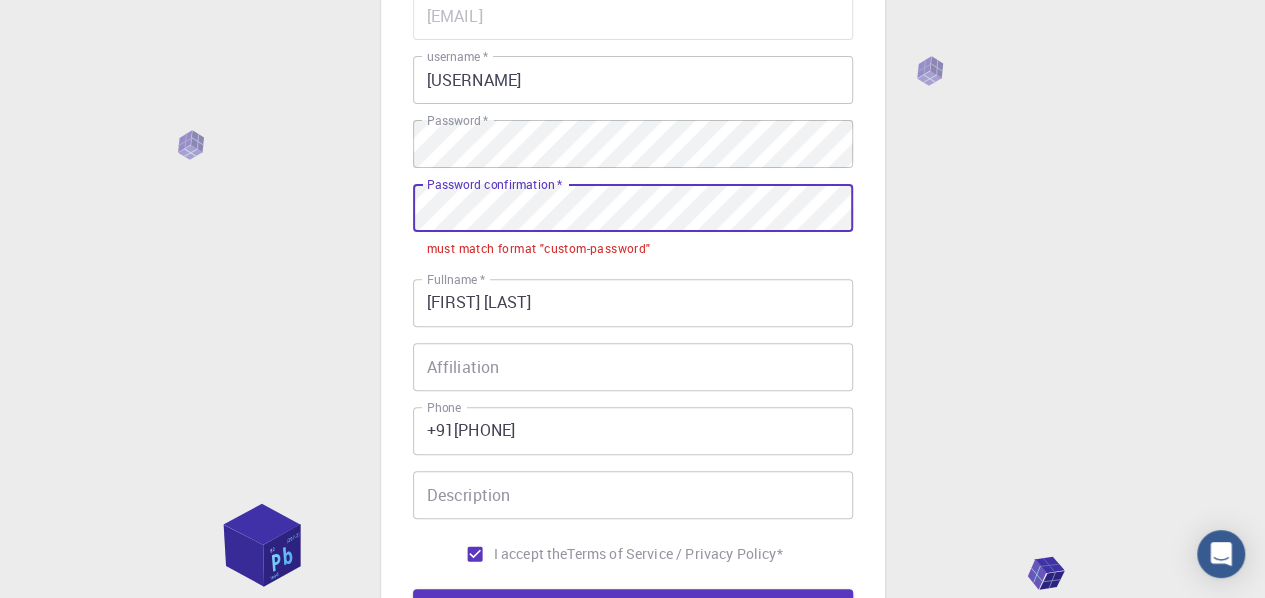 click on "3 Provide additional info Email   * [EMAIL] Email   * username   * feeldroy username   * Password   * Password   * Password confirmation   * Password confirmation   * must match format "custom-password" Fullname   * [FIRST] [LAST] Fullname   * Affiliation Affiliation Phone +91[PHONE] Phone Description Description I accept the  Terms of Service / Privacy Policy  * REGISTER Already on Mat3ra? Sign in" at bounding box center (633, 274) 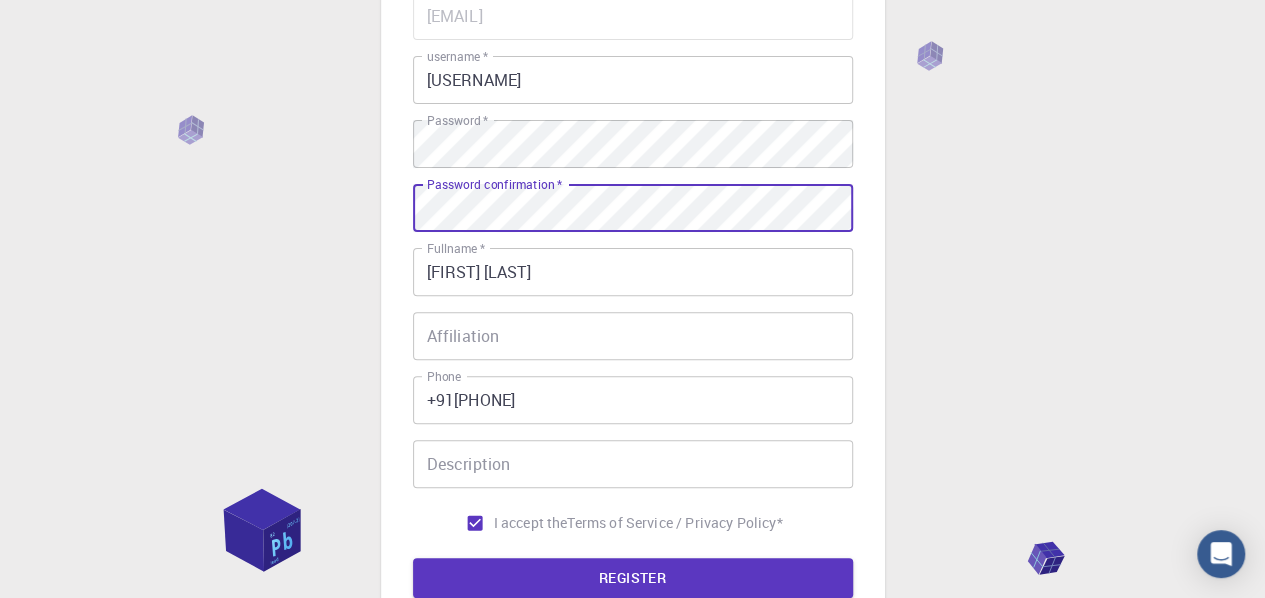 scroll, scrollTop: 400, scrollLeft: 0, axis: vertical 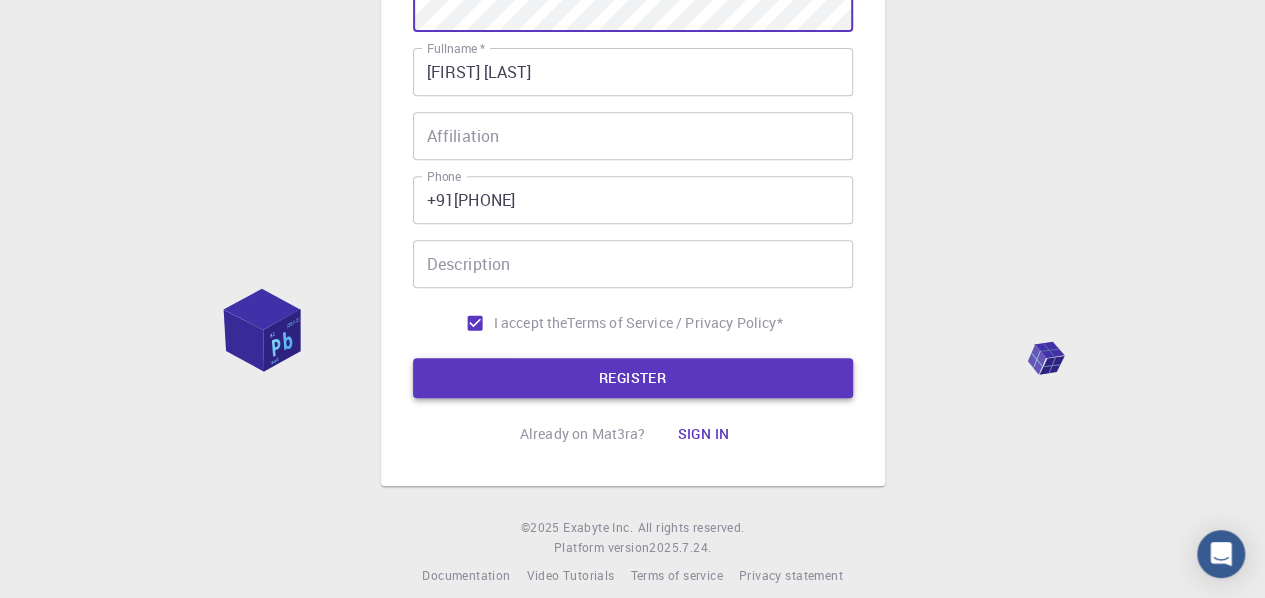 click on "REGISTER" at bounding box center (633, 378) 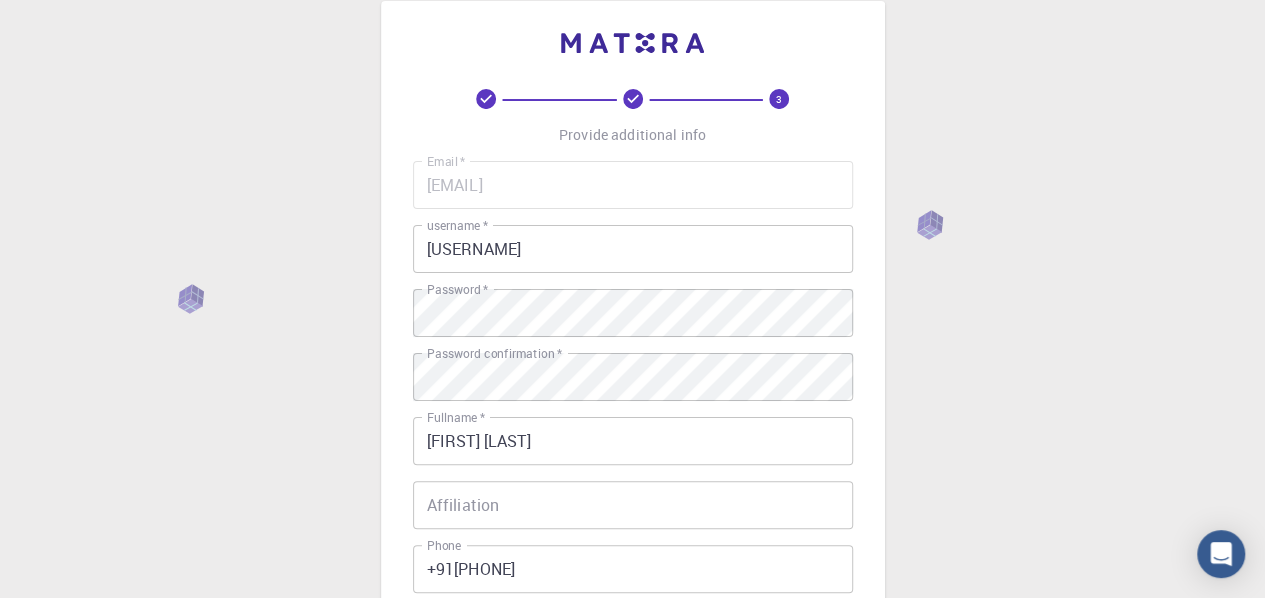 scroll, scrollTop: 0, scrollLeft: 0, axis: both 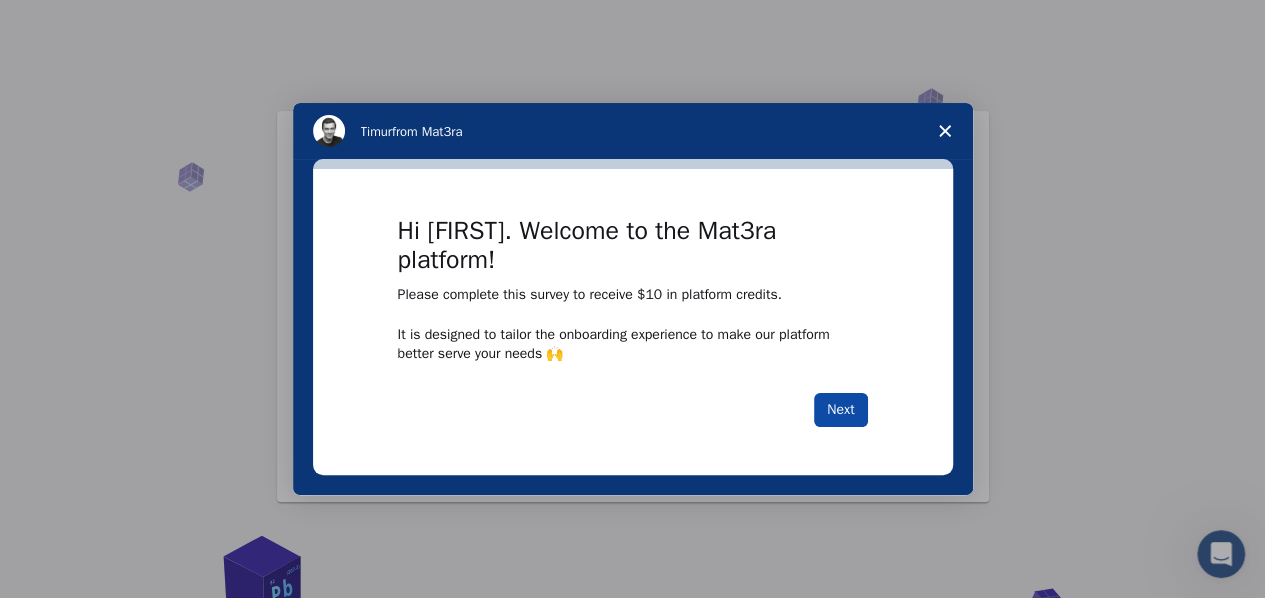 click on "Next" at bounding box center (840, 410) 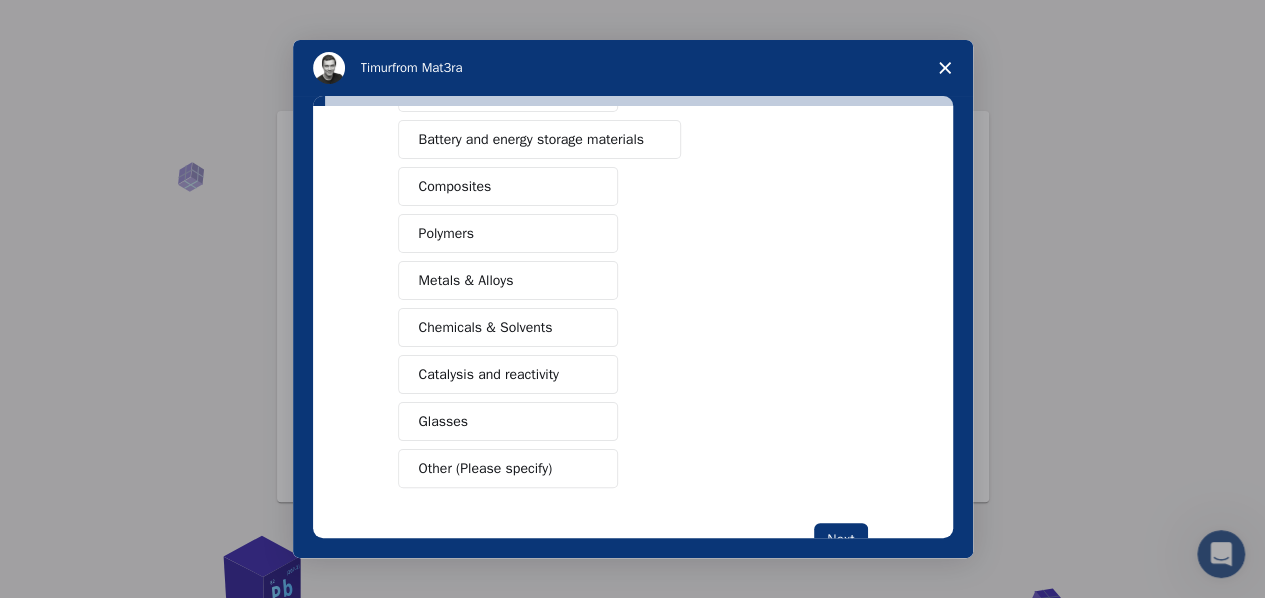 scroll, scrollTop: 359, scrollLeft: 0, axis: vertical 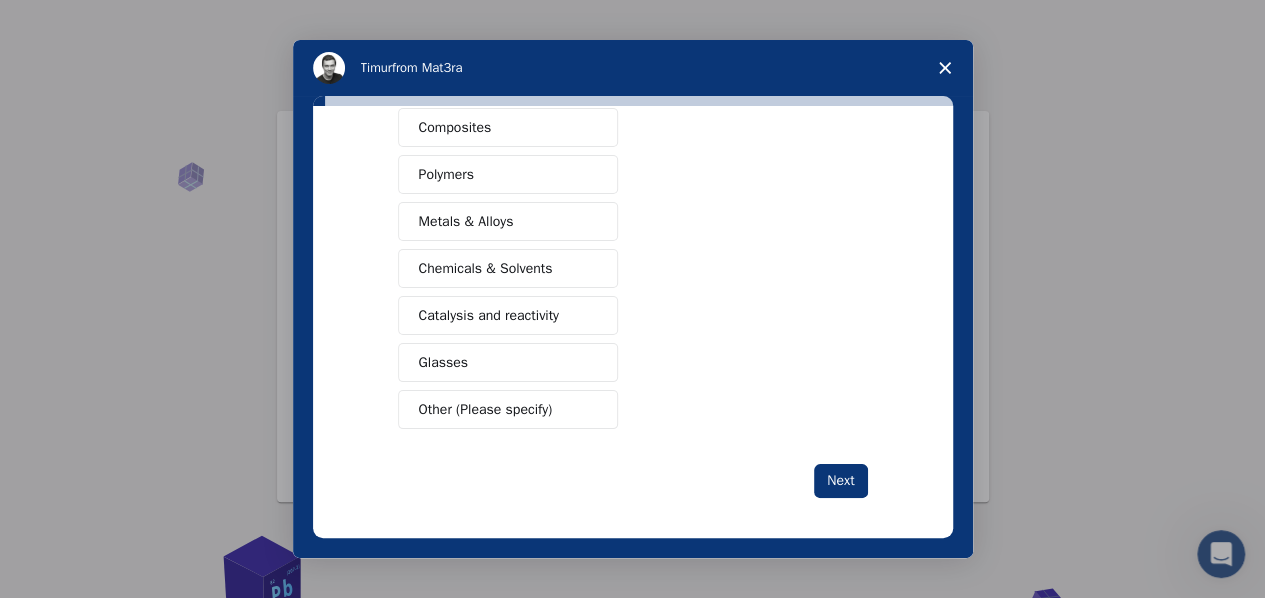 click on "Catalysis and reactivity" at bounding box center (489, 315) 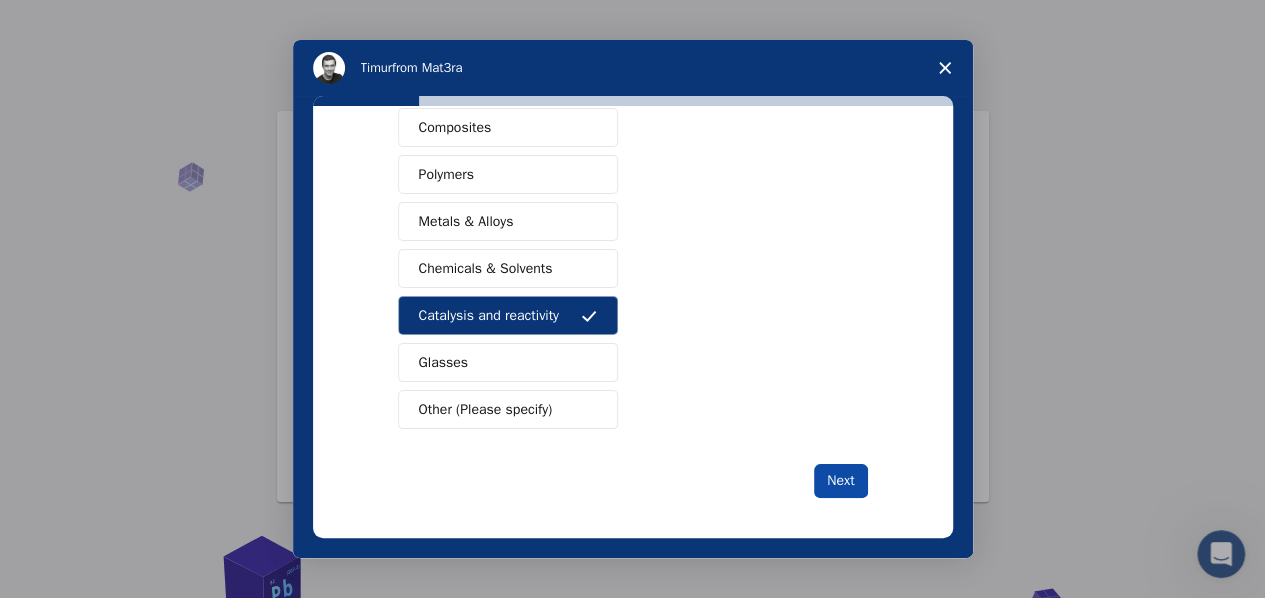 click on "Next" at bounding box center [840, 481] 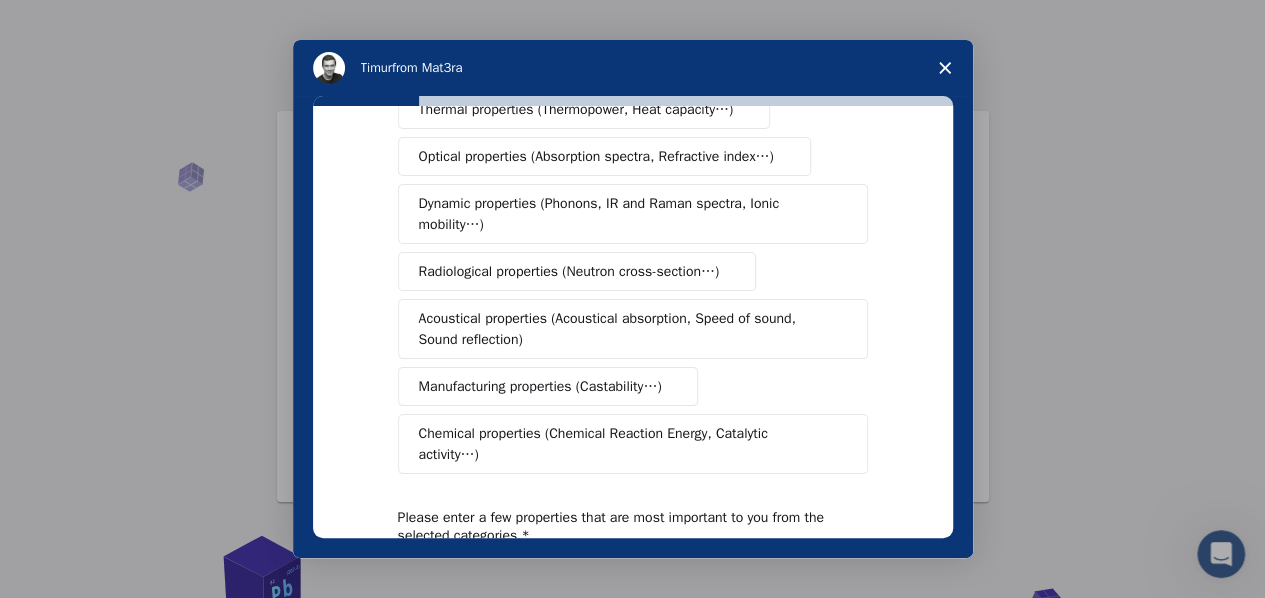 scroll, scrollTop: 300, scrollLeft: 0, axis: vertical 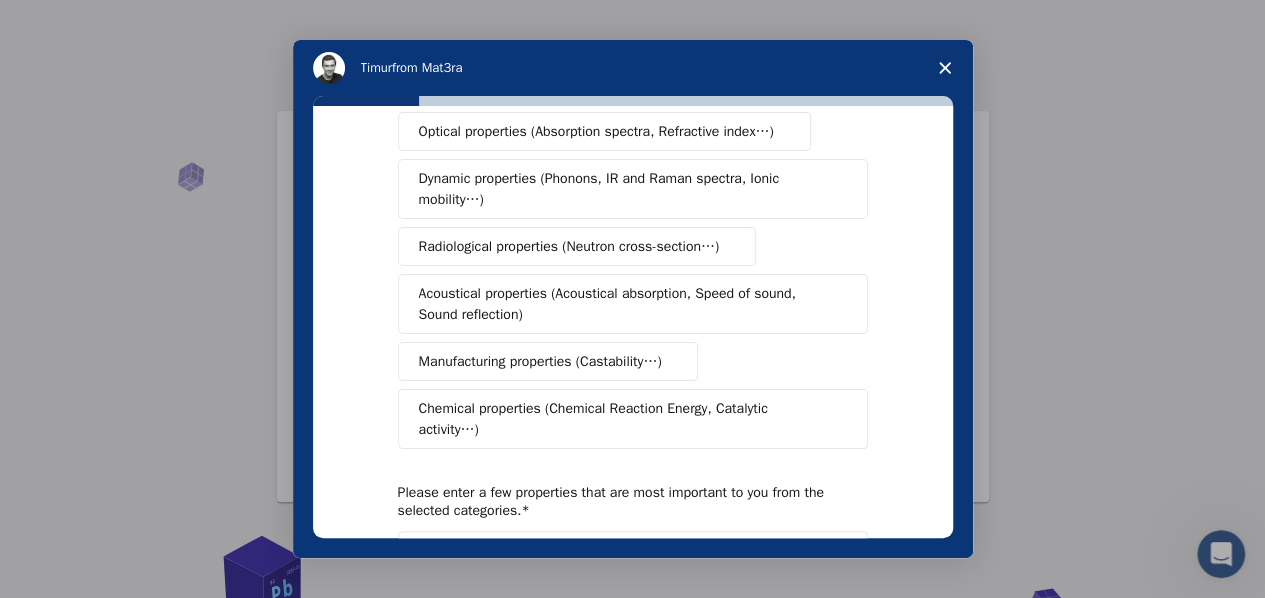 click on "Chemical properties (Chemical Reaction Energy, Catalytic activity…)" at bounding box center [633, 419] 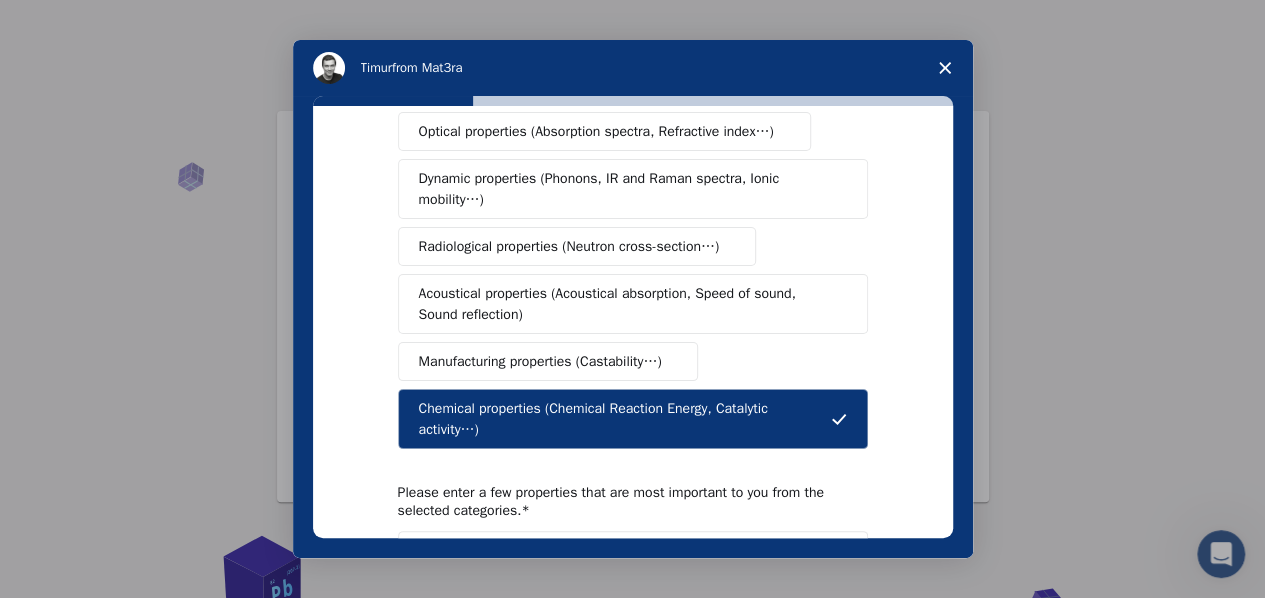 scroll, scrollTop: 400, scrollLeft: 0, axis: vertical 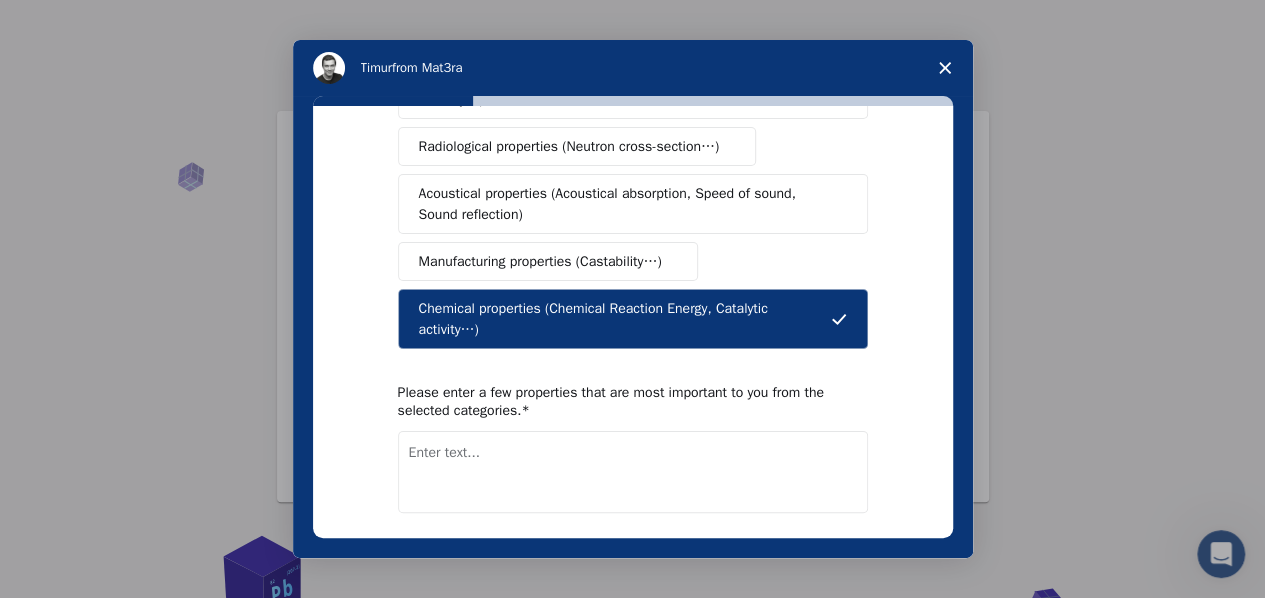 click on "Next" at bounding box center [840, 565] 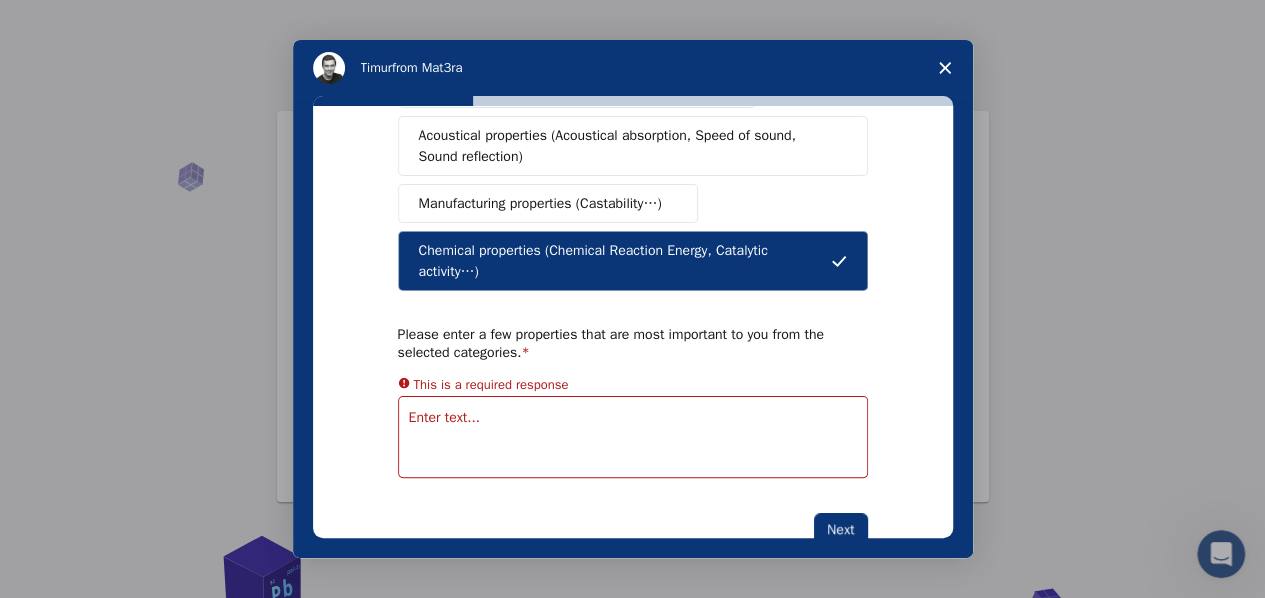 scroll, scrollTop: 487, scrollLeft: 0, axis: vertical 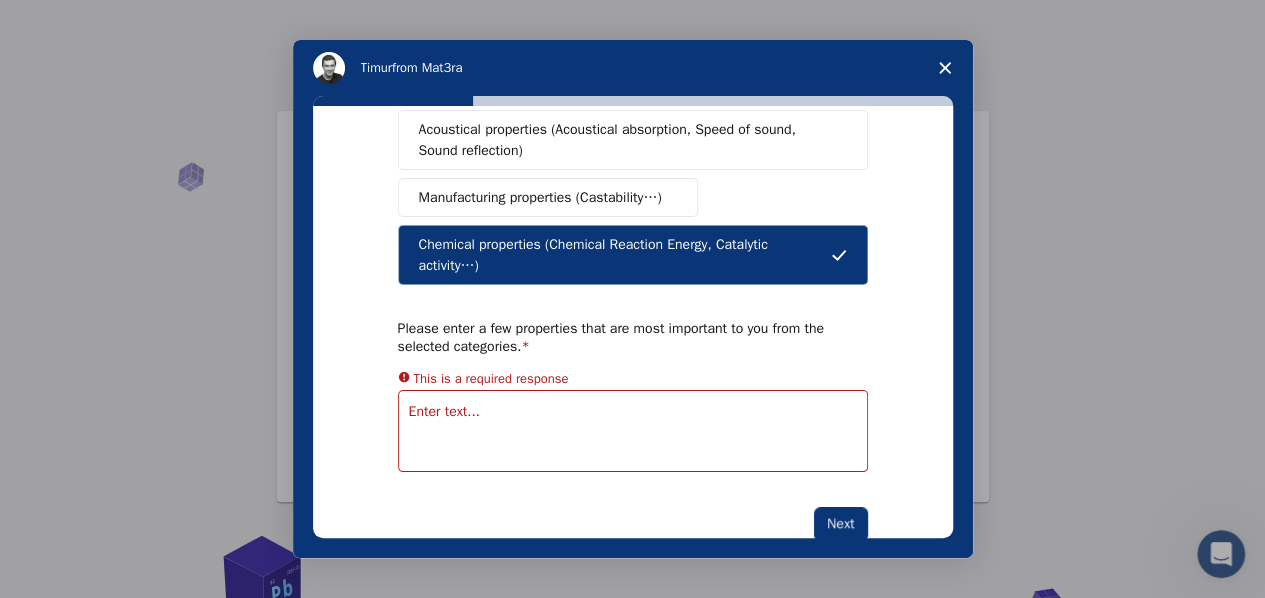 click at bounding box center (633, 431) 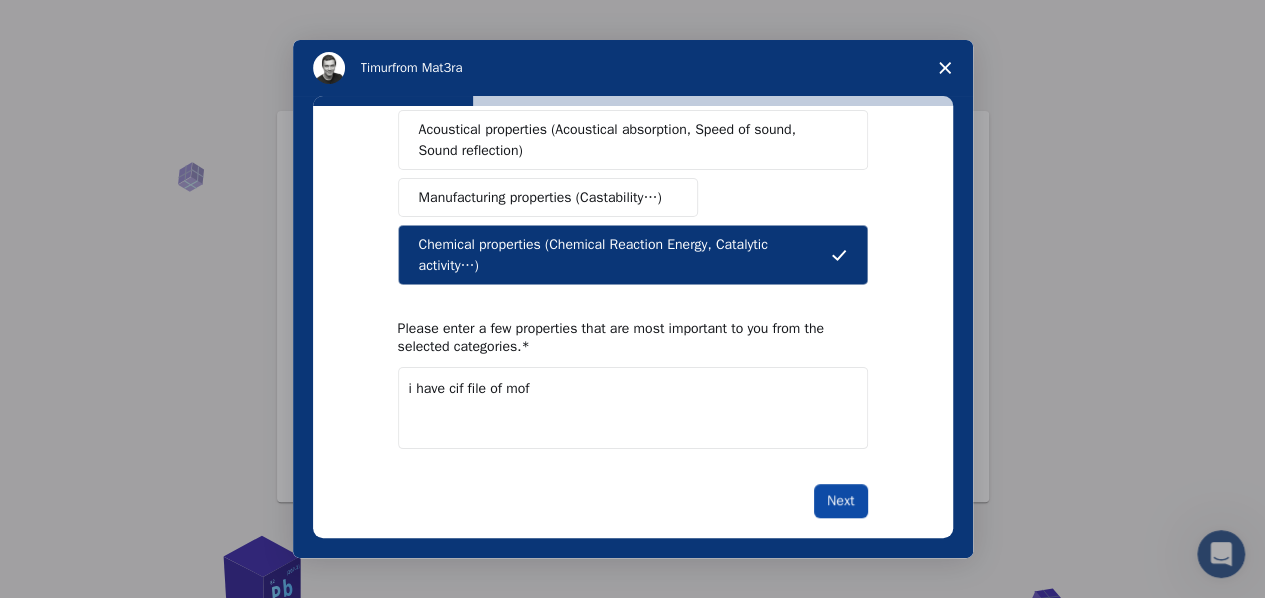 type on "i have cif file of mof" 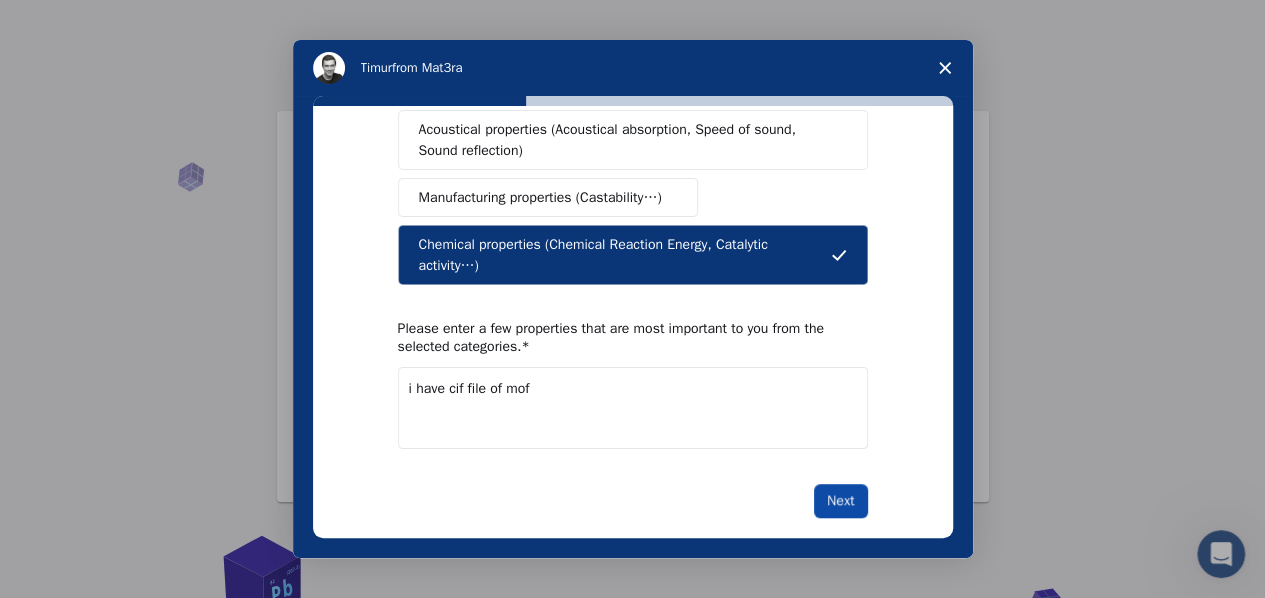click on "Next" at bounding box center (840, 501) 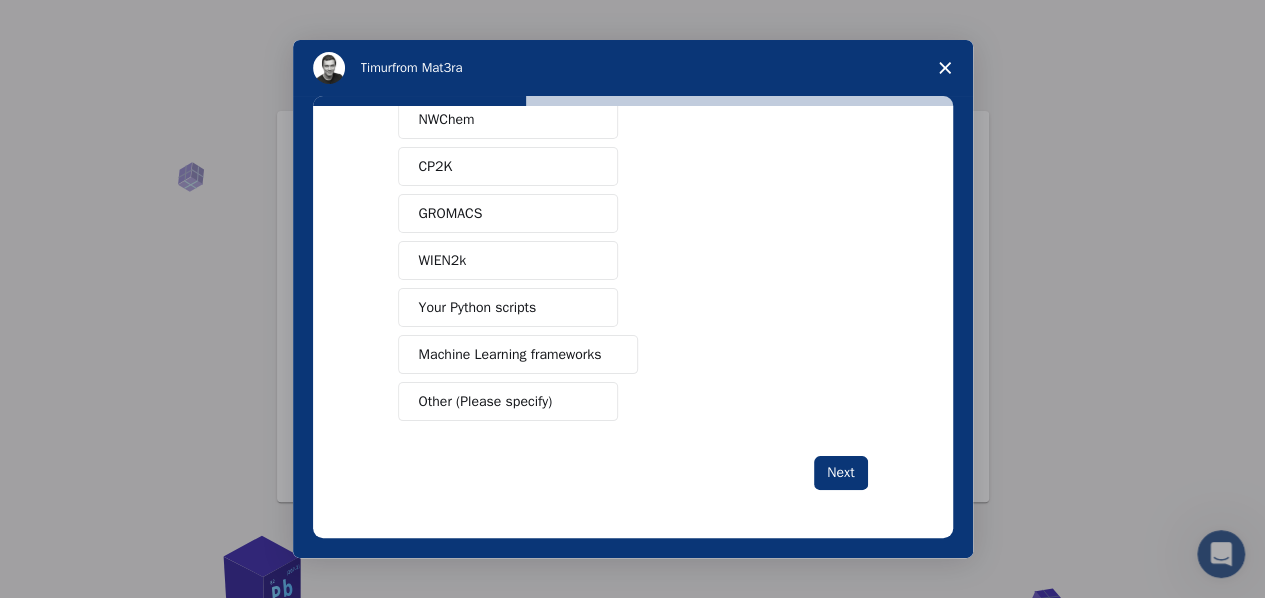 scroll, scrollTop: 0, scrollLeft: 0, axis: both 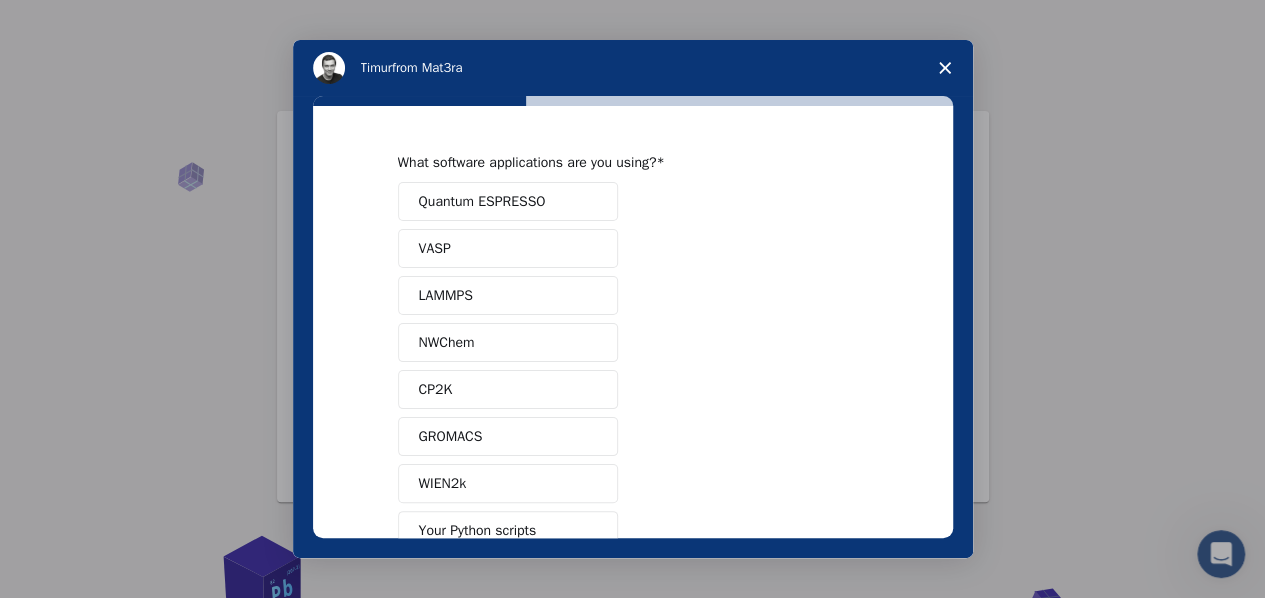 click on "LAMMPS" at bounding box center [508, 295] 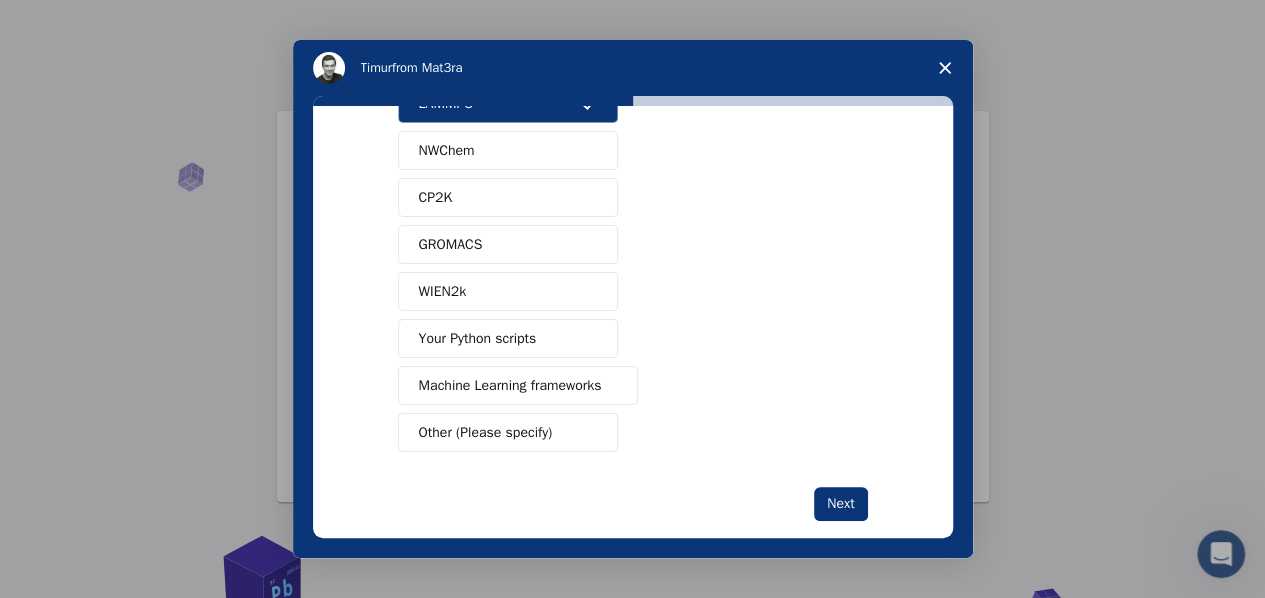 scroll, scrollTop: 200, scrollLeft: 0, axis: vertical 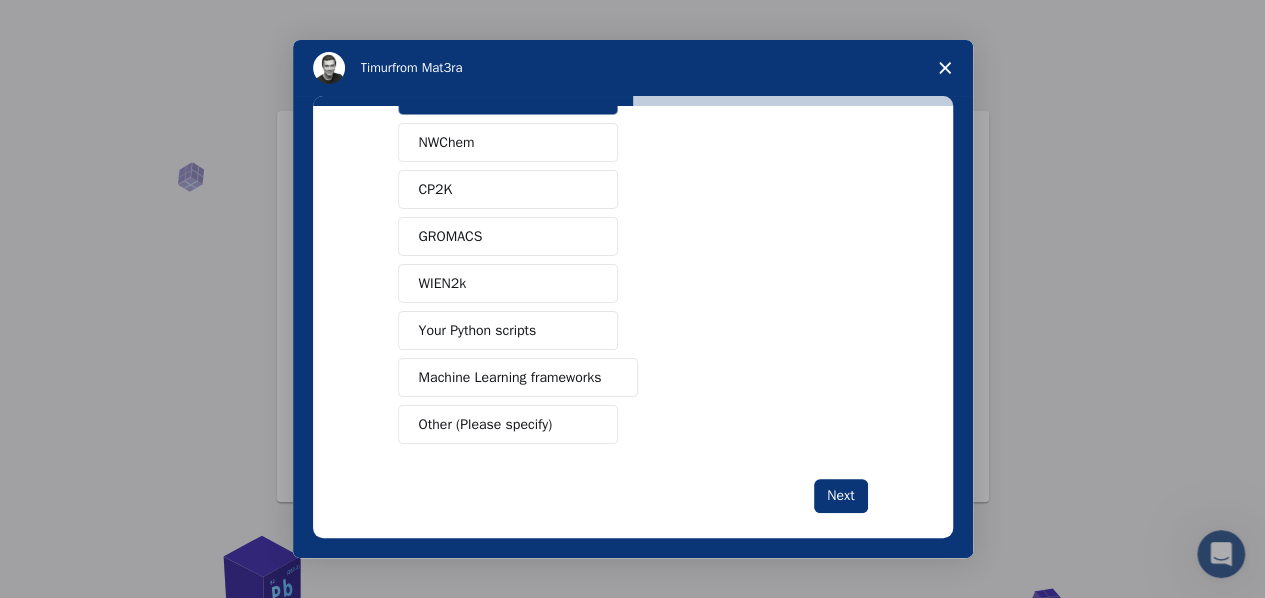 click on "WIEN2k" at bounding box center [508, 283] 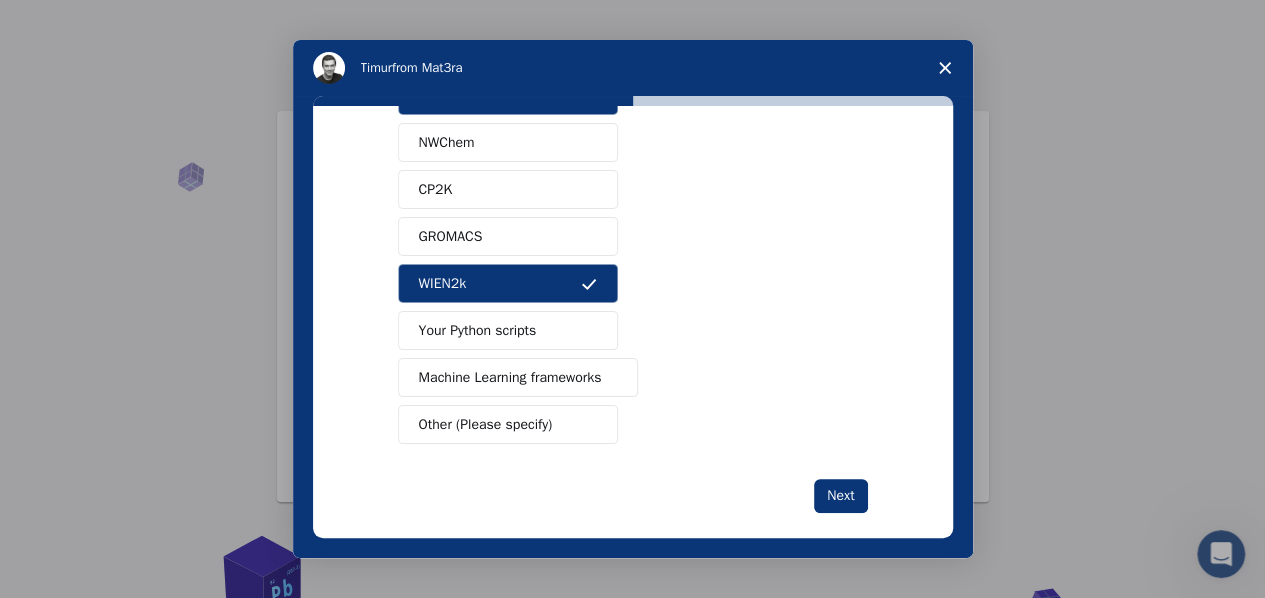 scroll, scrollTop: 0, scrollLeft: 0, axis: both 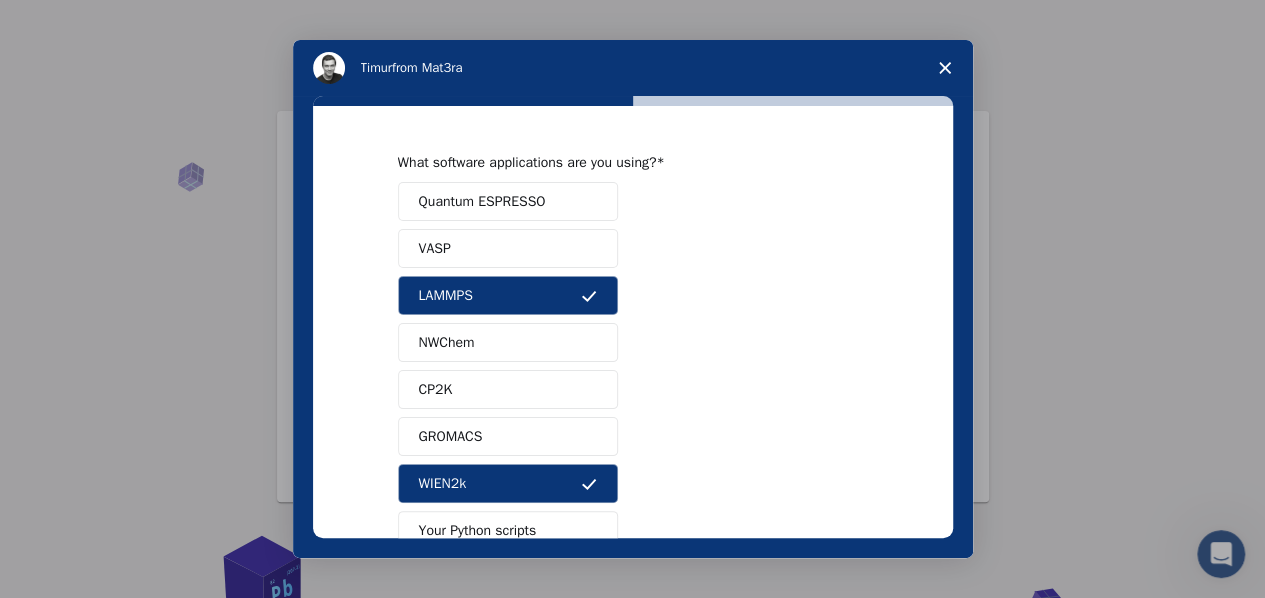 click on "WIEN2k" at bounding box center [508, 483] 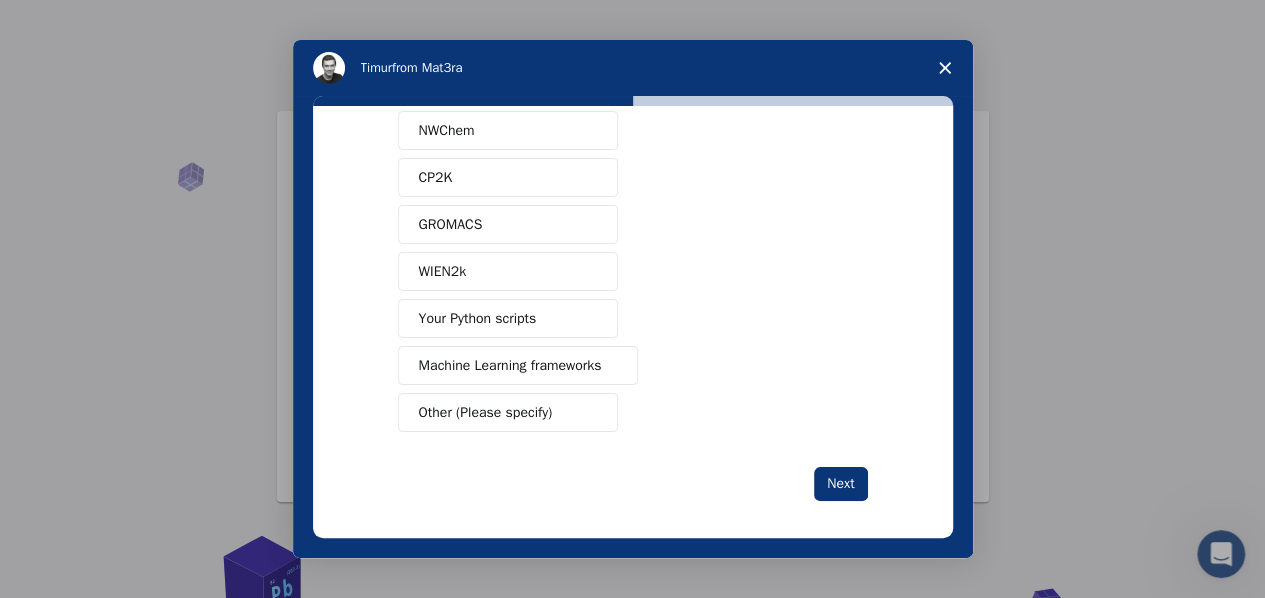 scroll, scrollTop: 216, scrollLeft: 0, axis: vertical 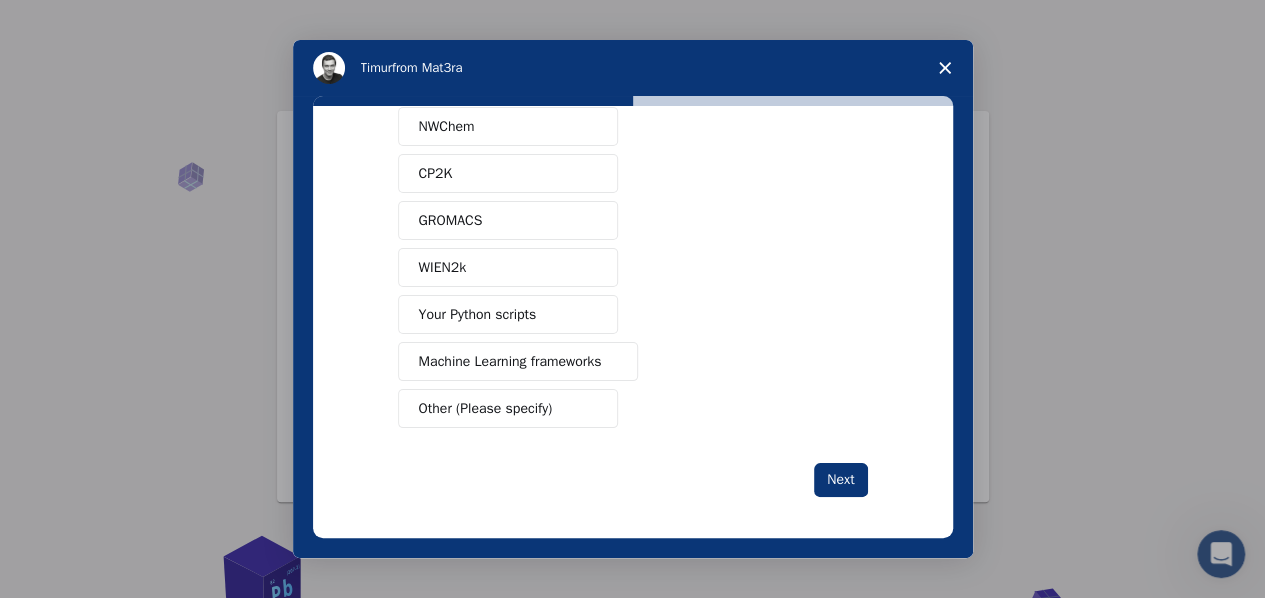 click on "Next" at bounding box center (840, 480) 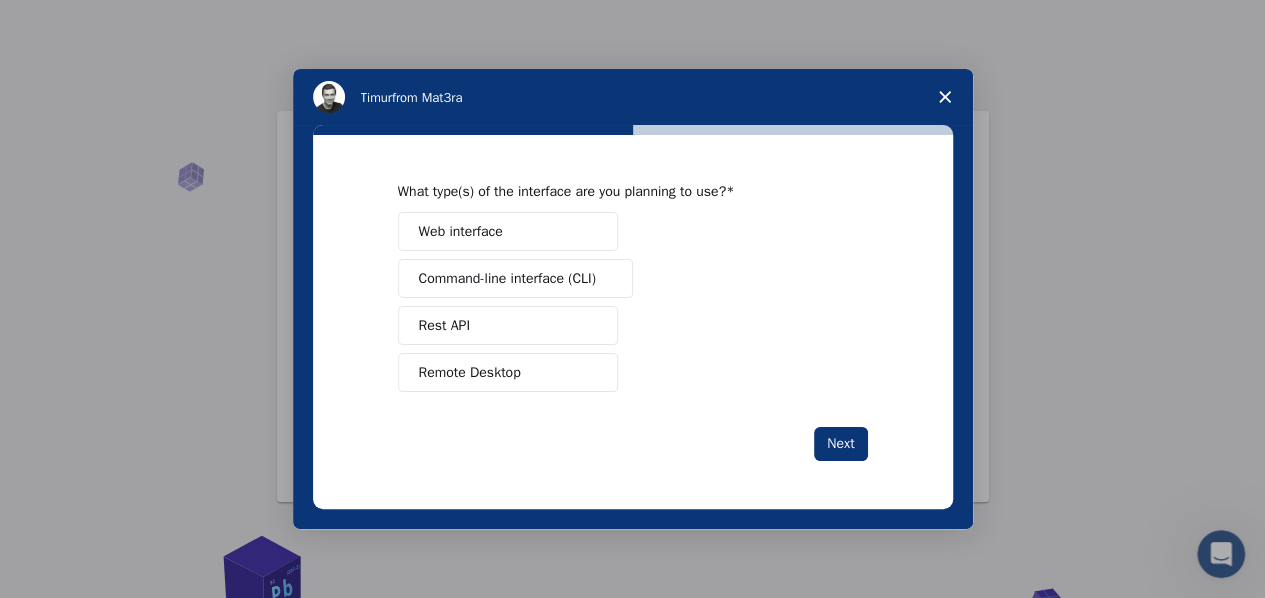 scroll, scrollTop: 0, scrollLeft: 0, axis: both 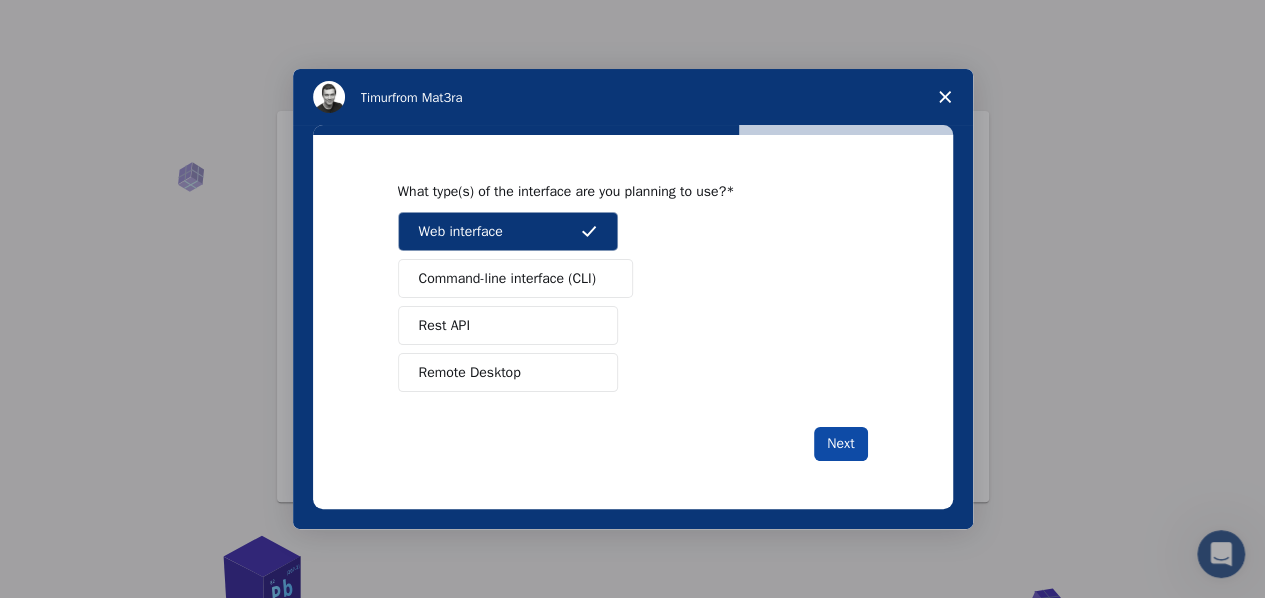 click on "Next" at bounding box center [840, 444] 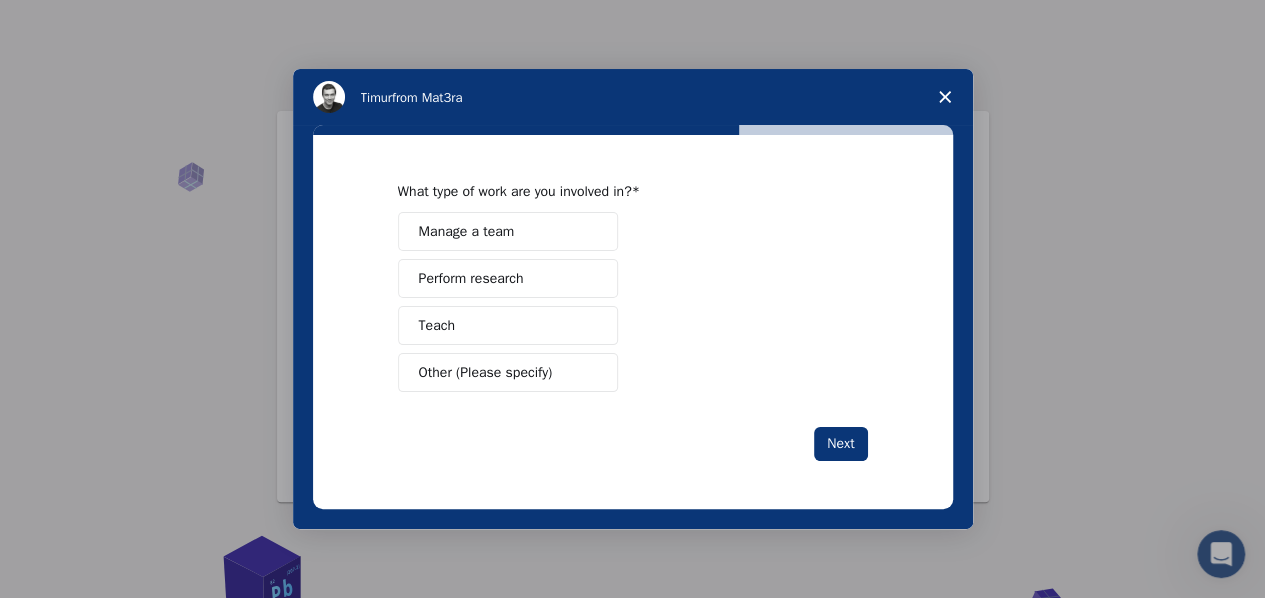 click on "Perform research" at bounding box center [471, 278] 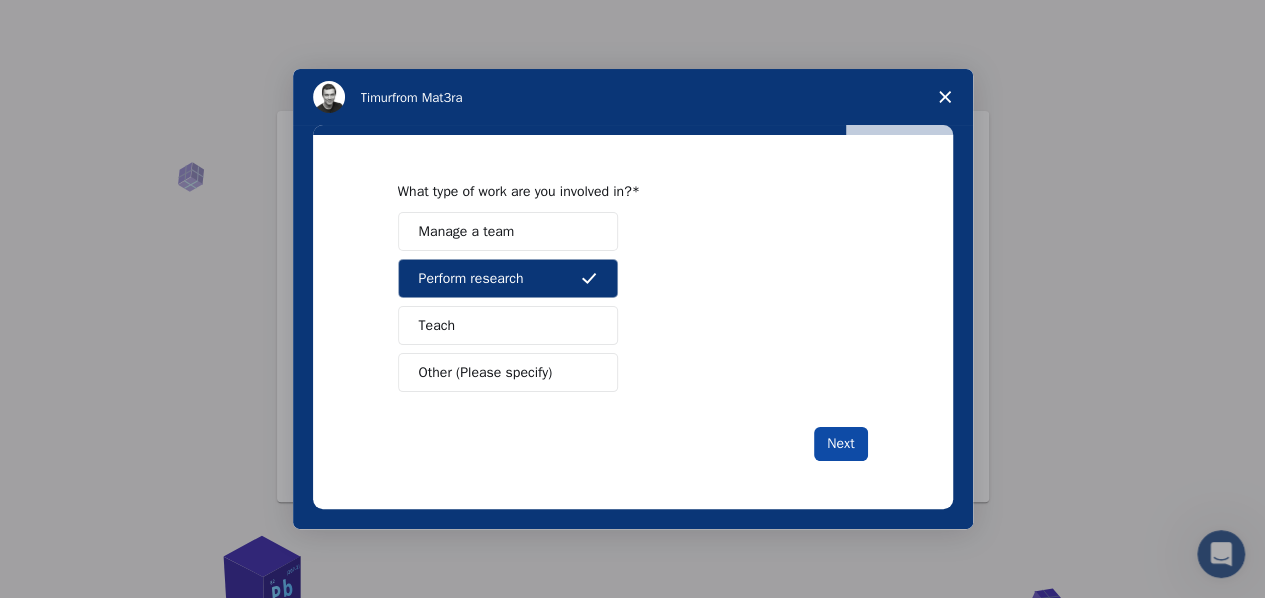 click on "Next" at bounding box center [840, 444] 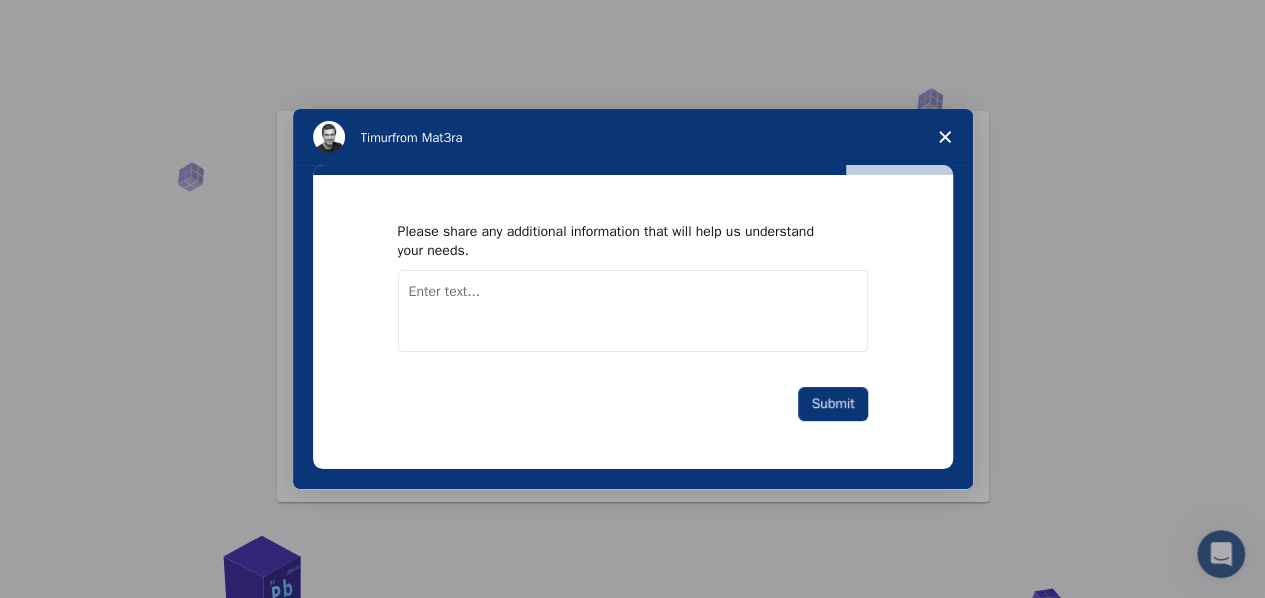 click at bounding box center [633, 311] 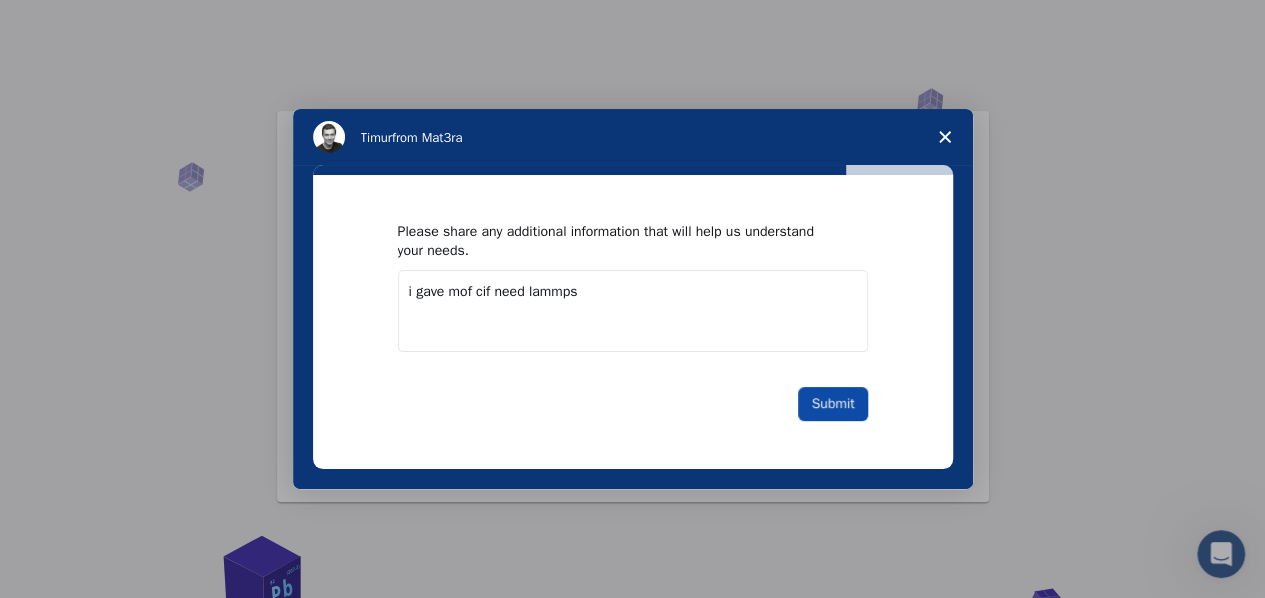 type on "i gave mof cif need lammps" 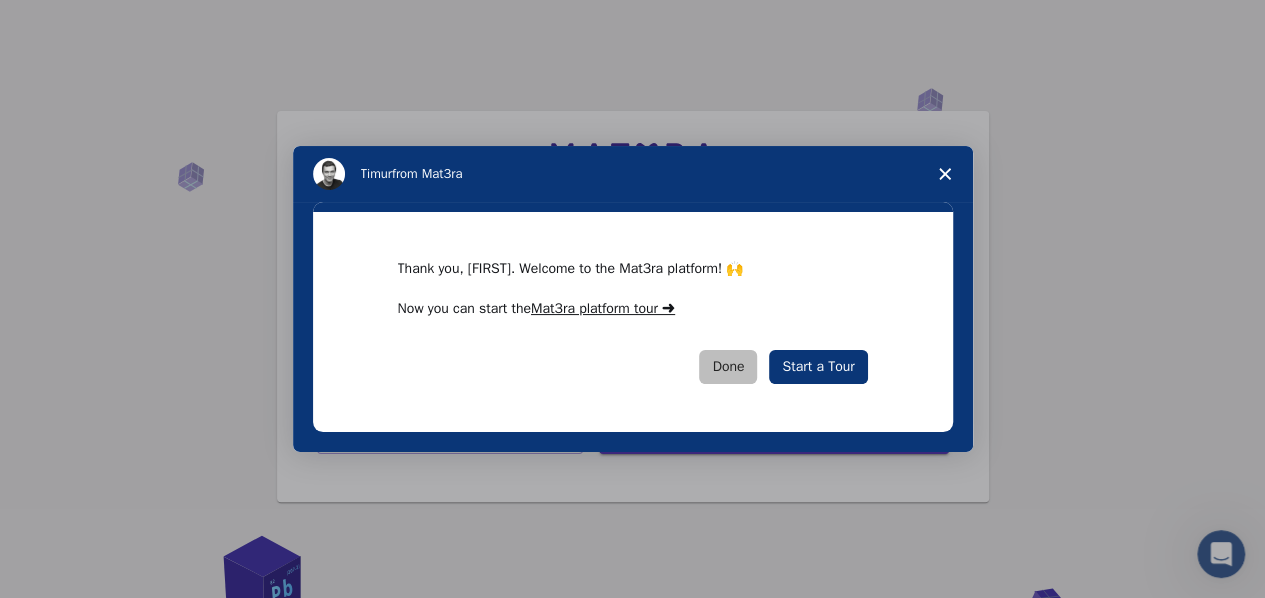 click on "Done" at bounding box center (728, 367) 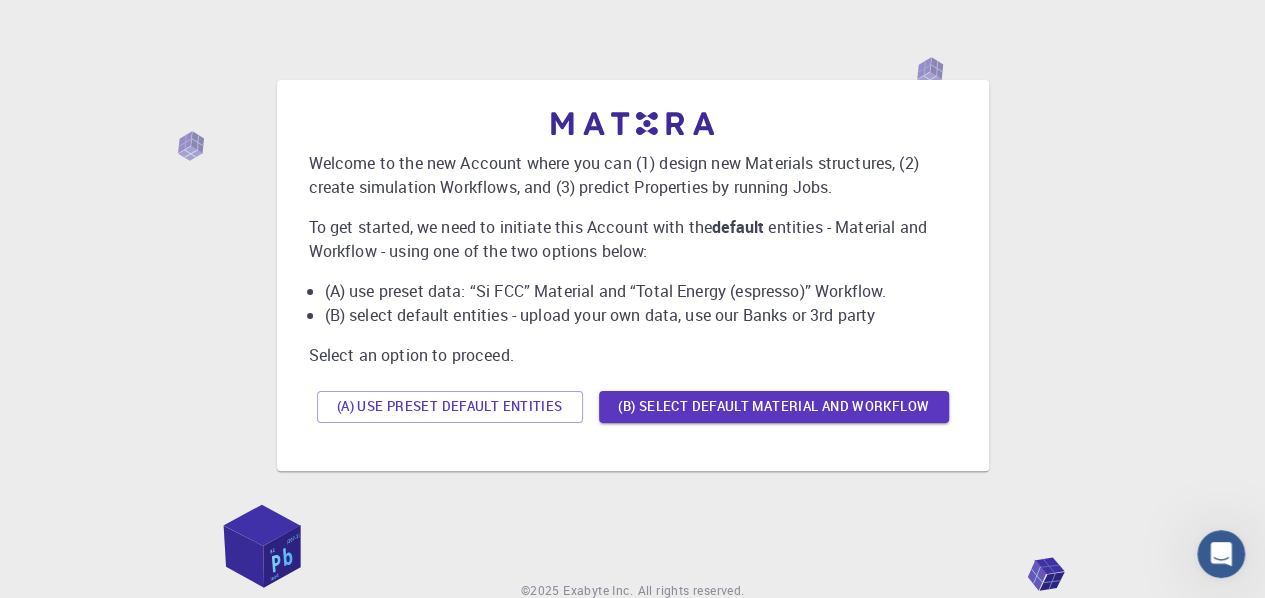 scroll, scrollTop: 0, scrollLeft: 0, axis: both 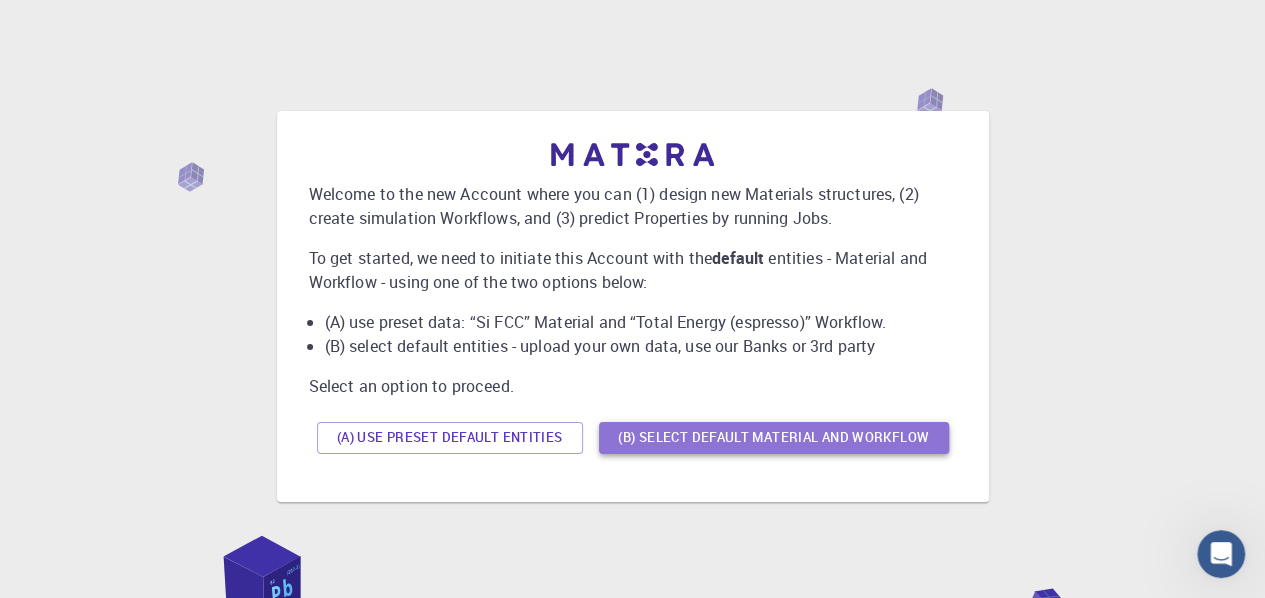 click on "(B) Select default material and workflow" at bounding box center (774, 438) 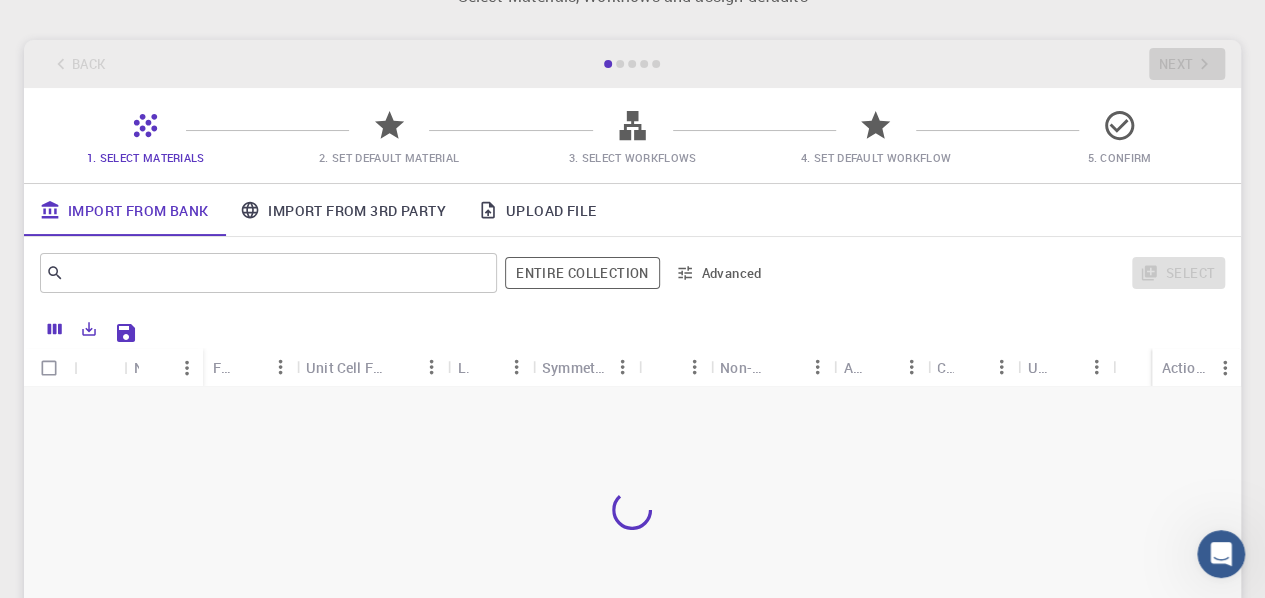 scroll, scrollTop: 100, scrollLeft: 0, axis: vertical 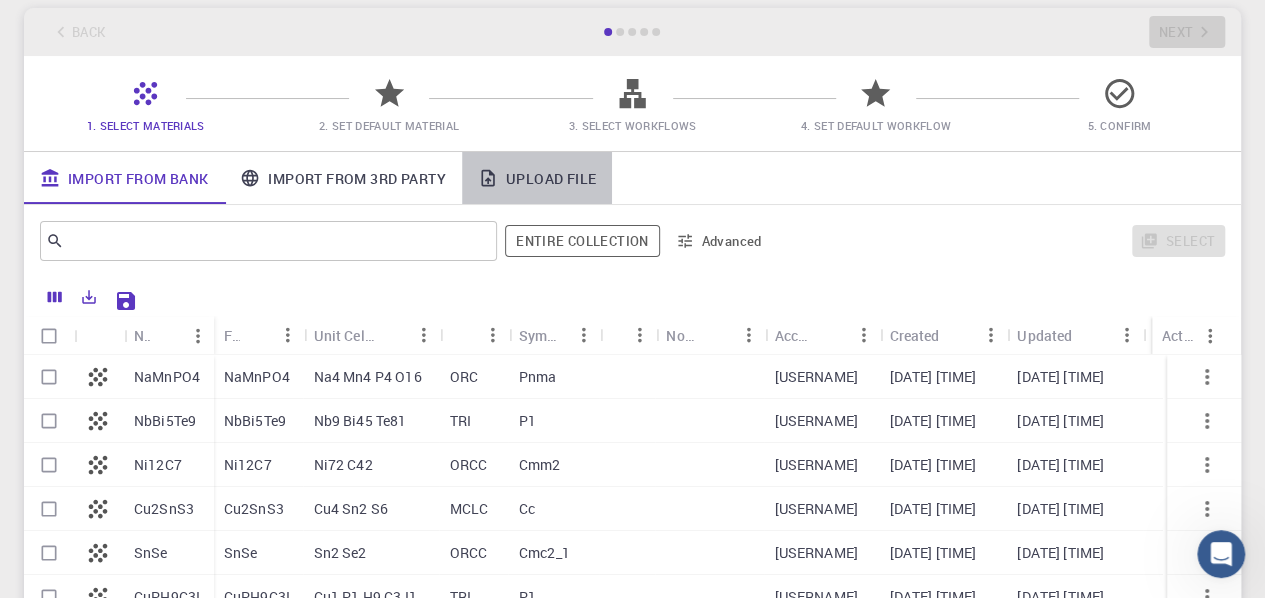 click 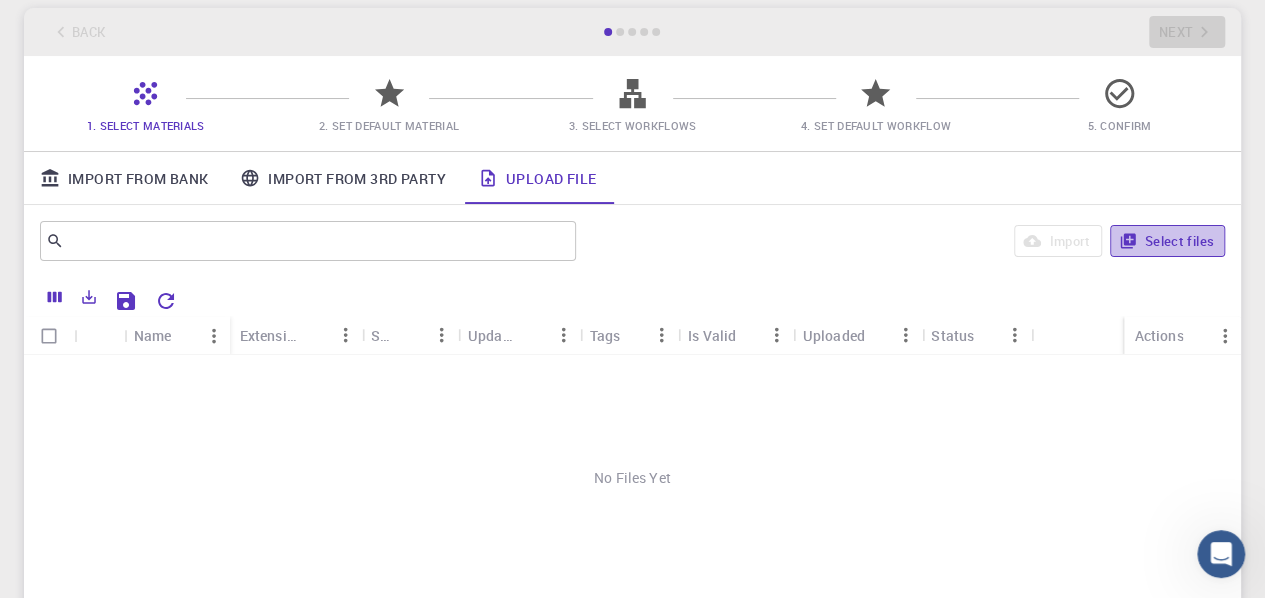 click on "Select files" at bounding box center [1167, 241] 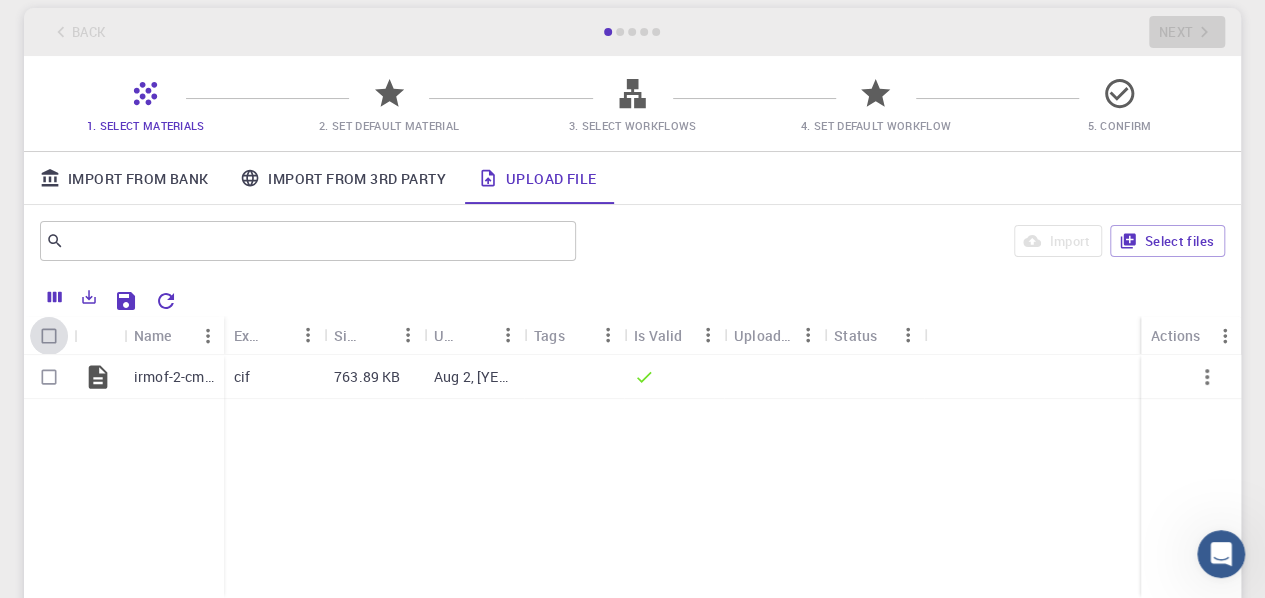 click at bounding box center [49, 336] 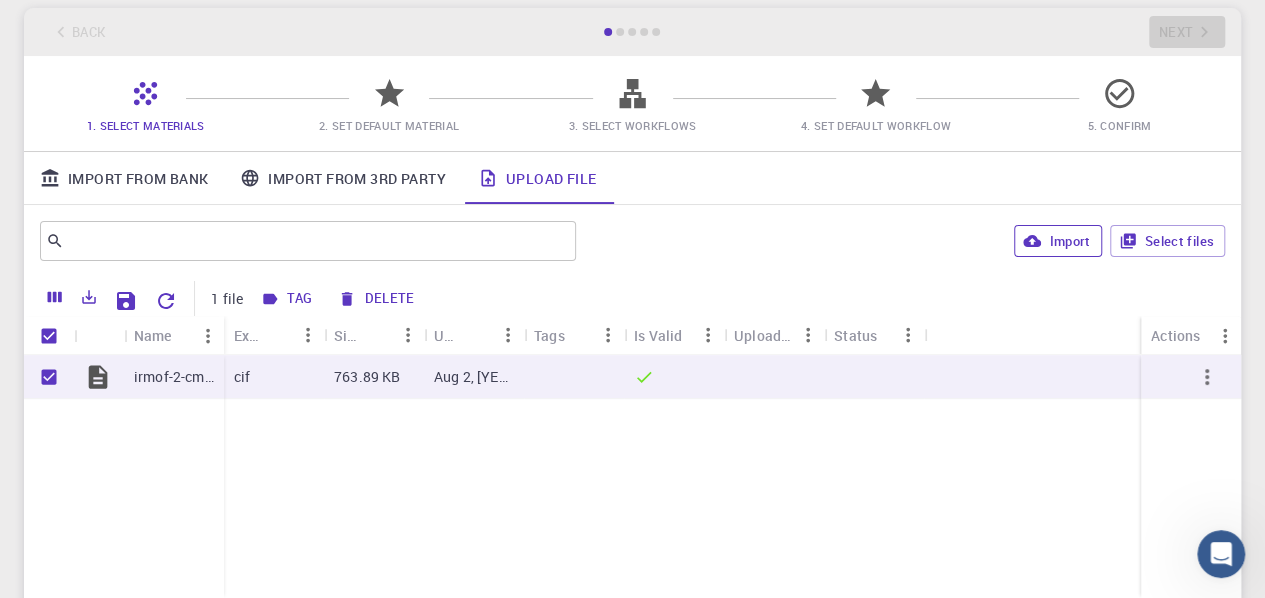 click on "Import" at bounding box center (1057, 241) 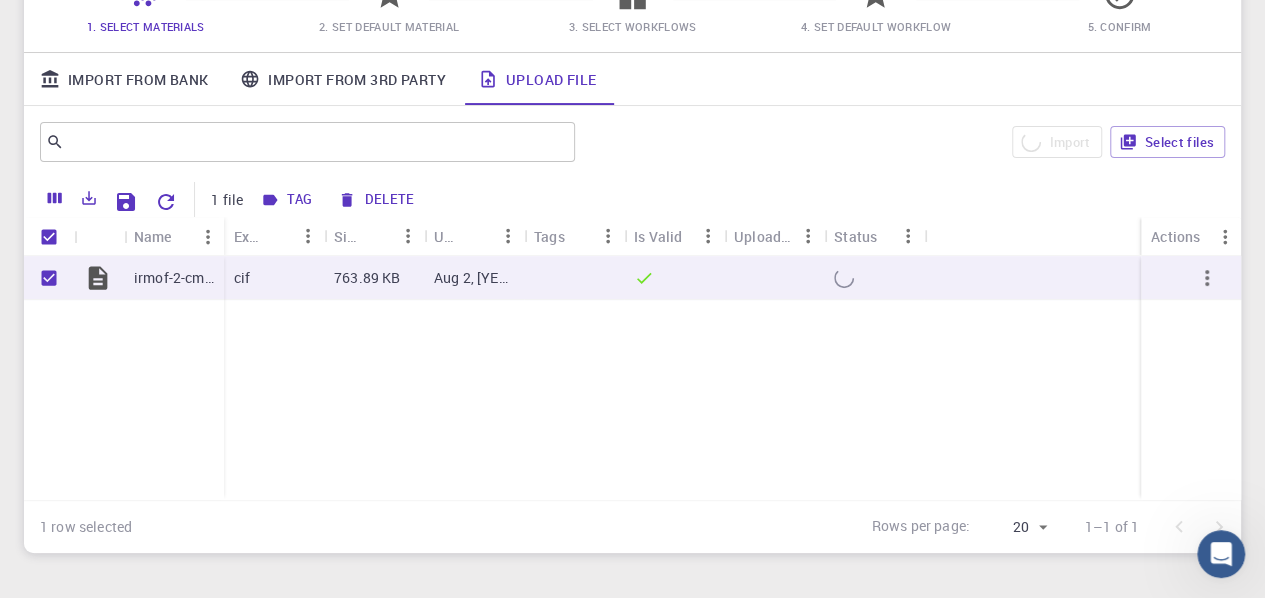scroll, scrollTop: 200, scrollLeft: 0, axis: vertical 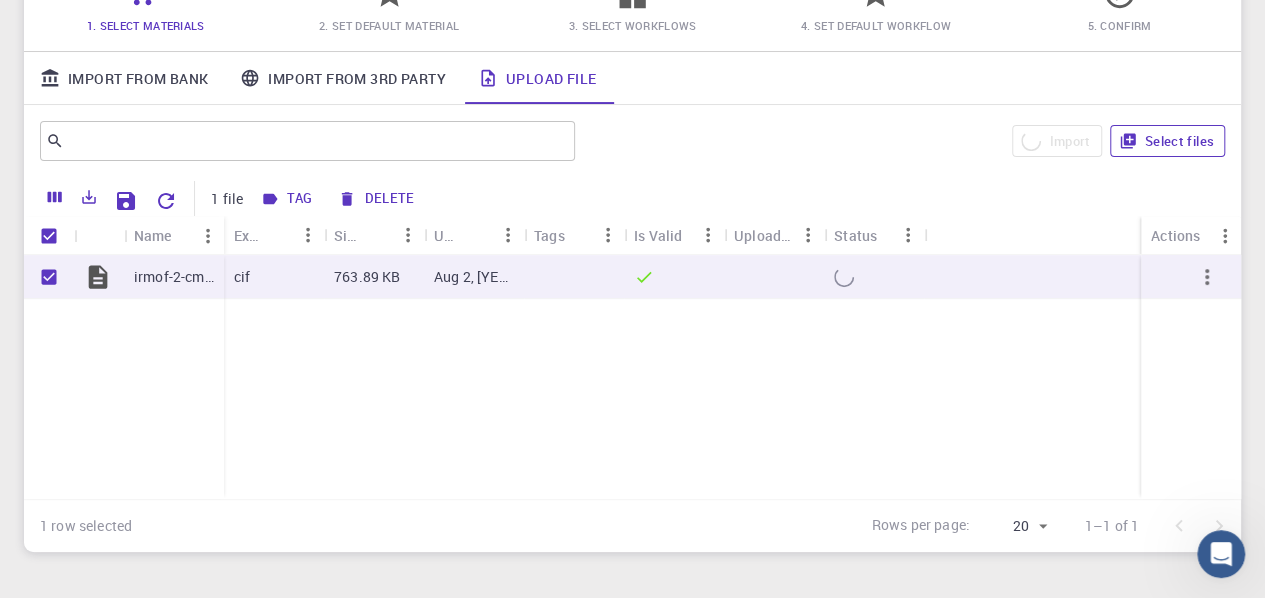 checkbox on "false" 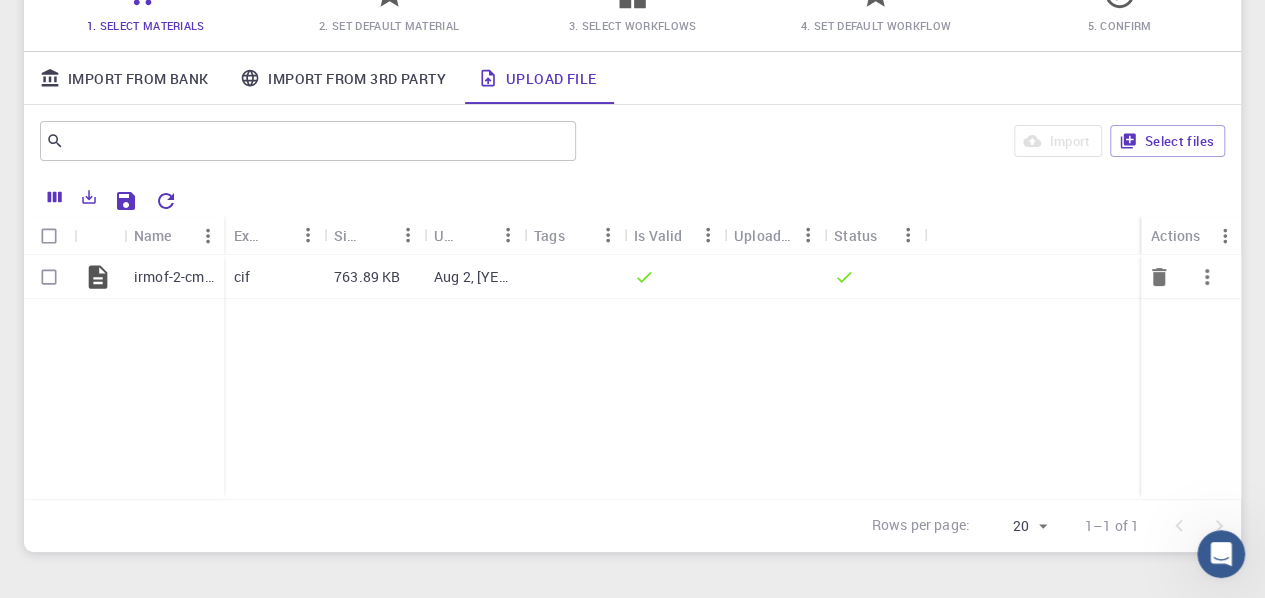 click at bounding box center (49, 277) 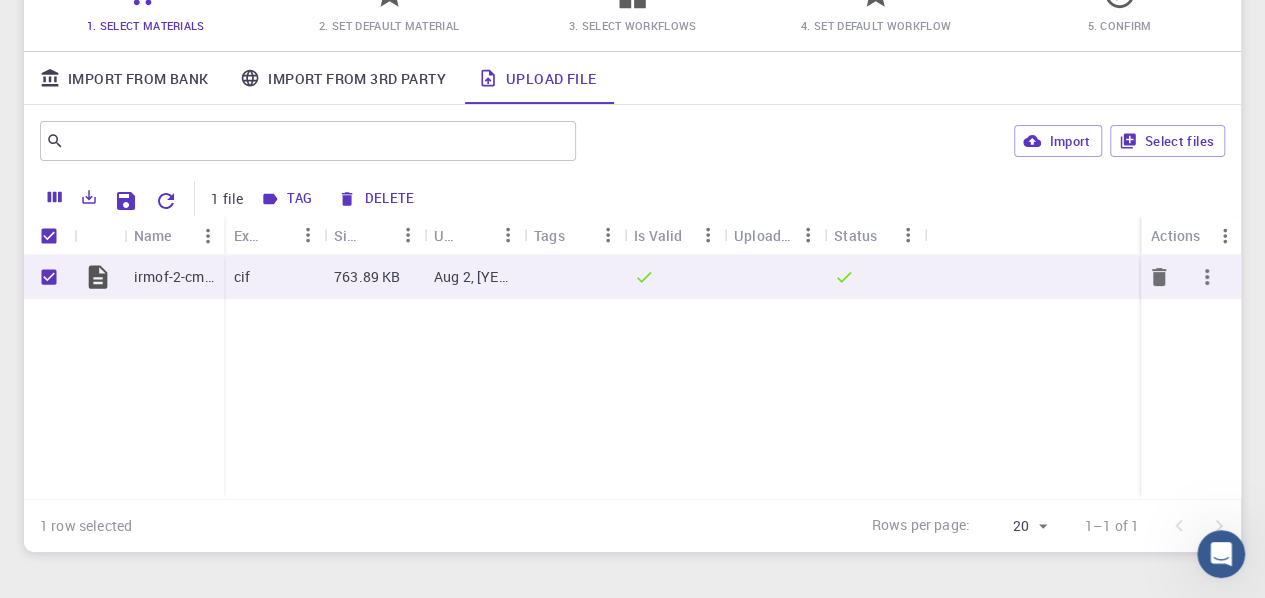 click at bounding box center [1207, 277] 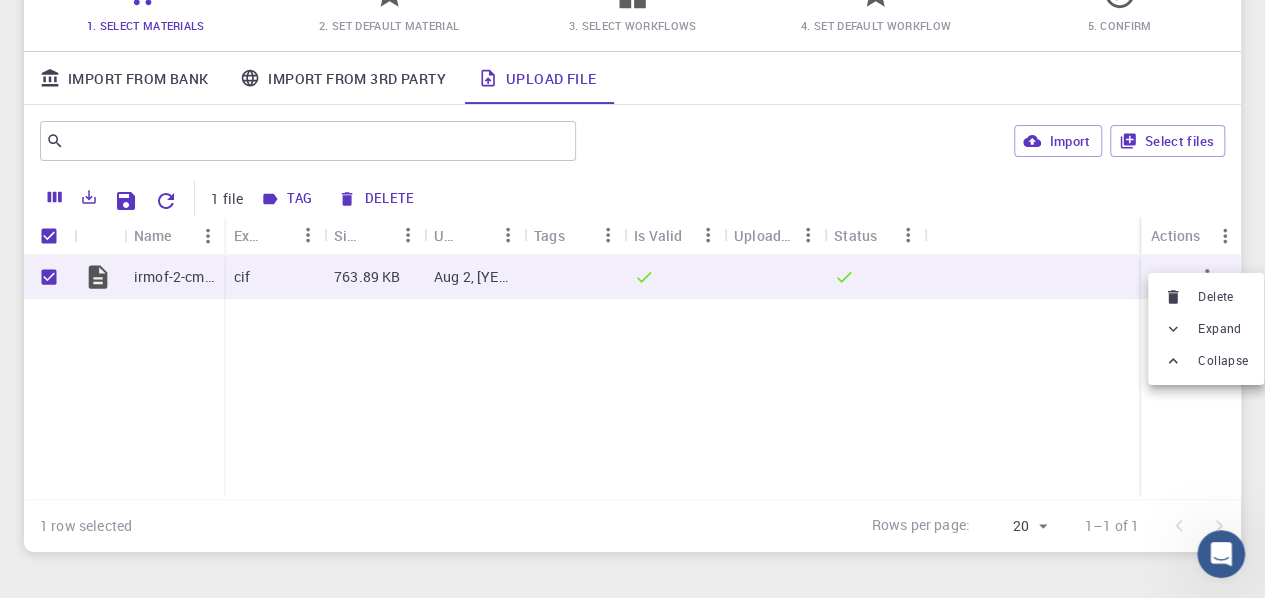click on "Expand" at bounding box center (1219, 329) 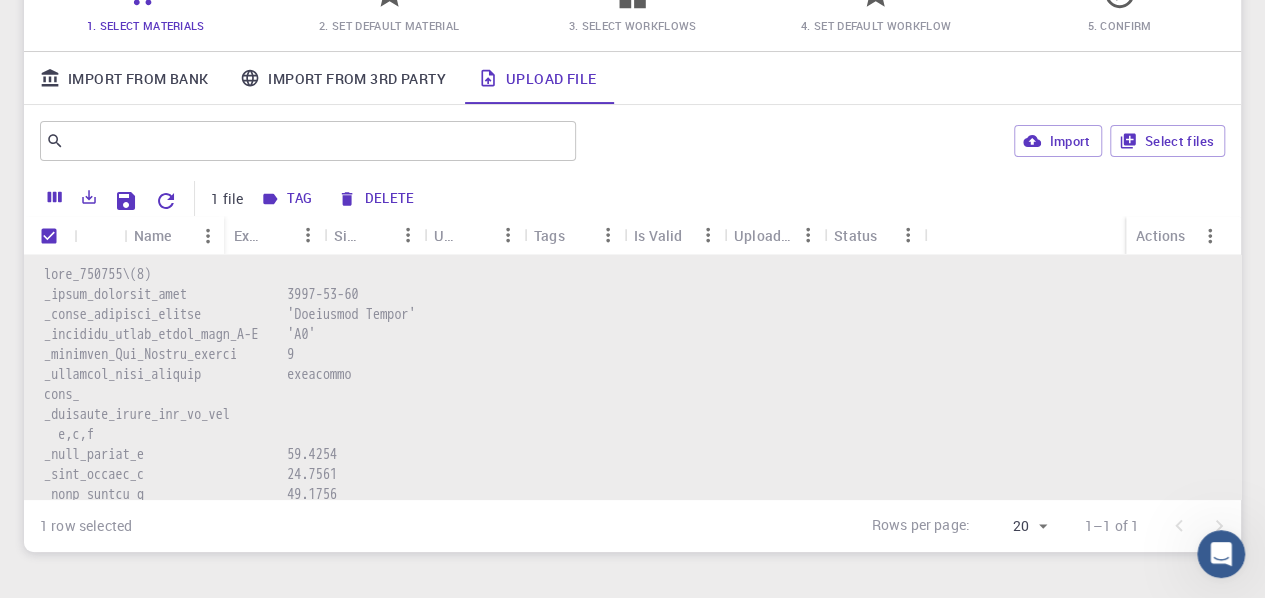 scroll, scrollTop: 0, scrollLeft: 0, axis: both 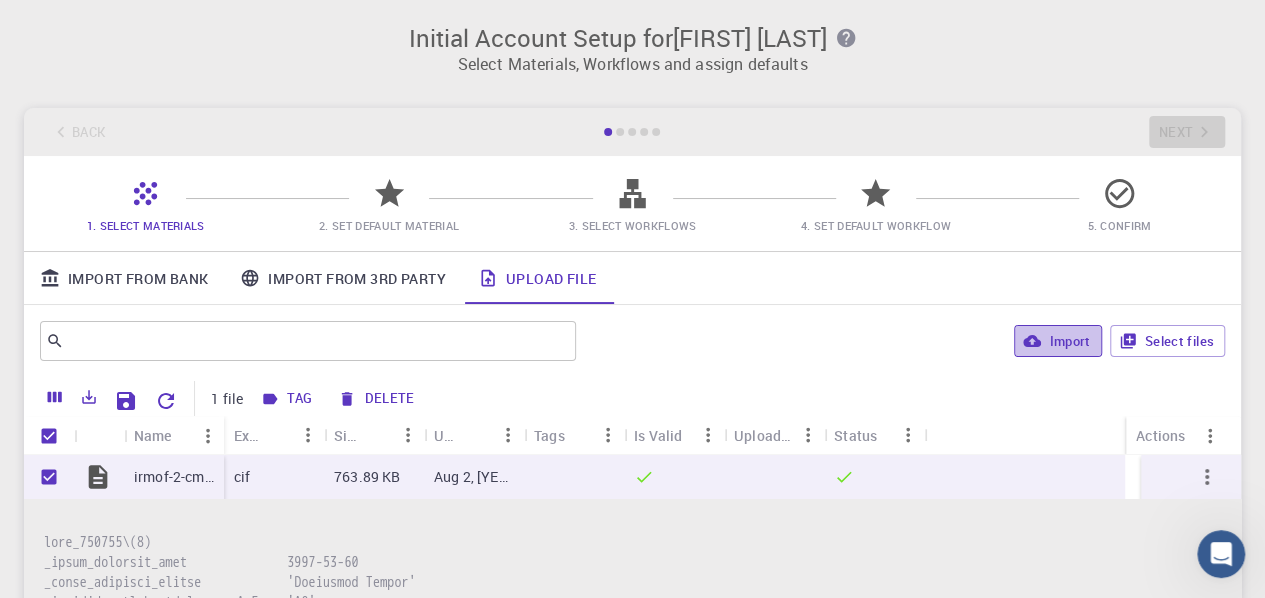 click on "Import" at bounding box center (1057, 341) 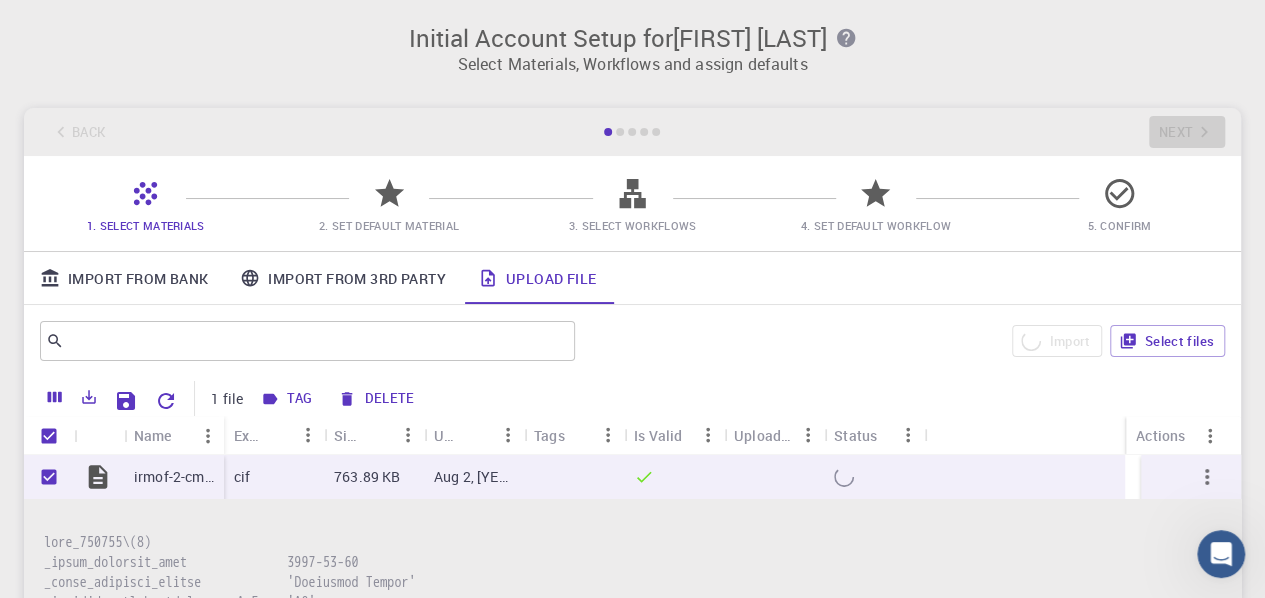 click at bounding box center [632, 132] 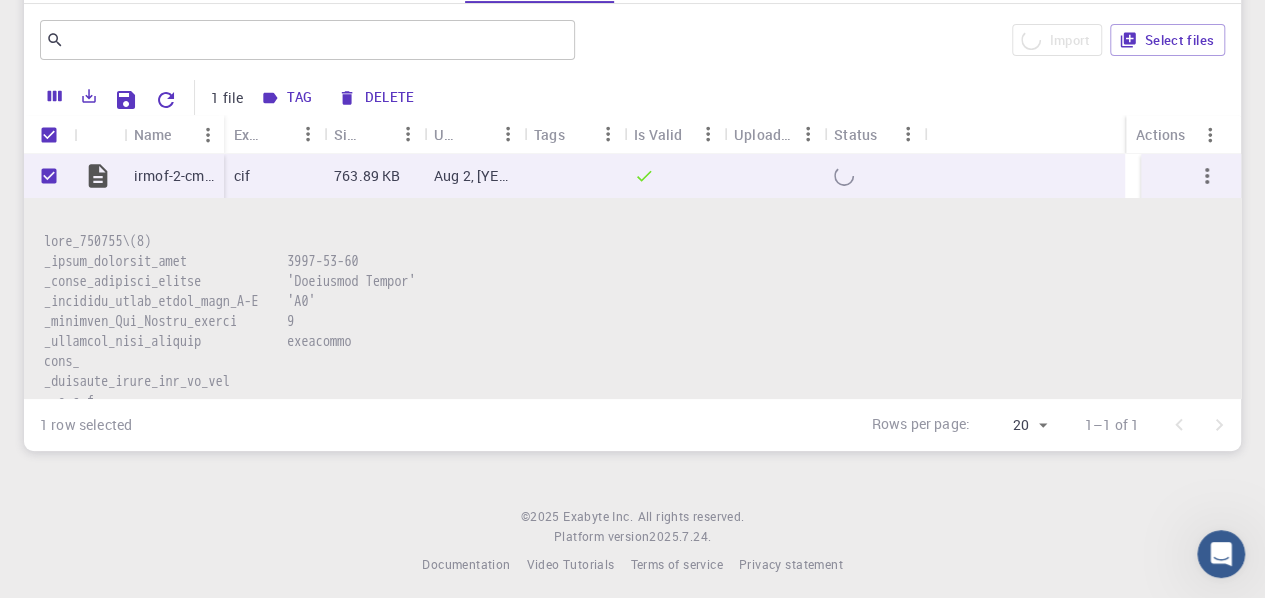 scroll, scrollTop: 312, scrollLeft: 0, axis: vertical 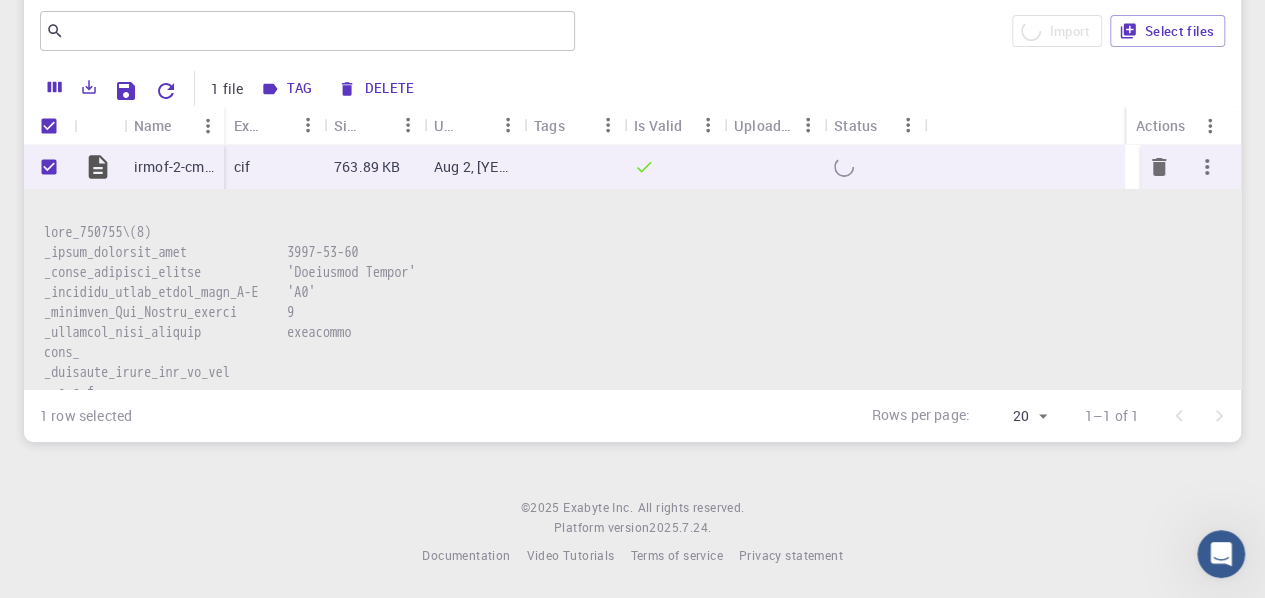 click at bounding box center (99, 167) 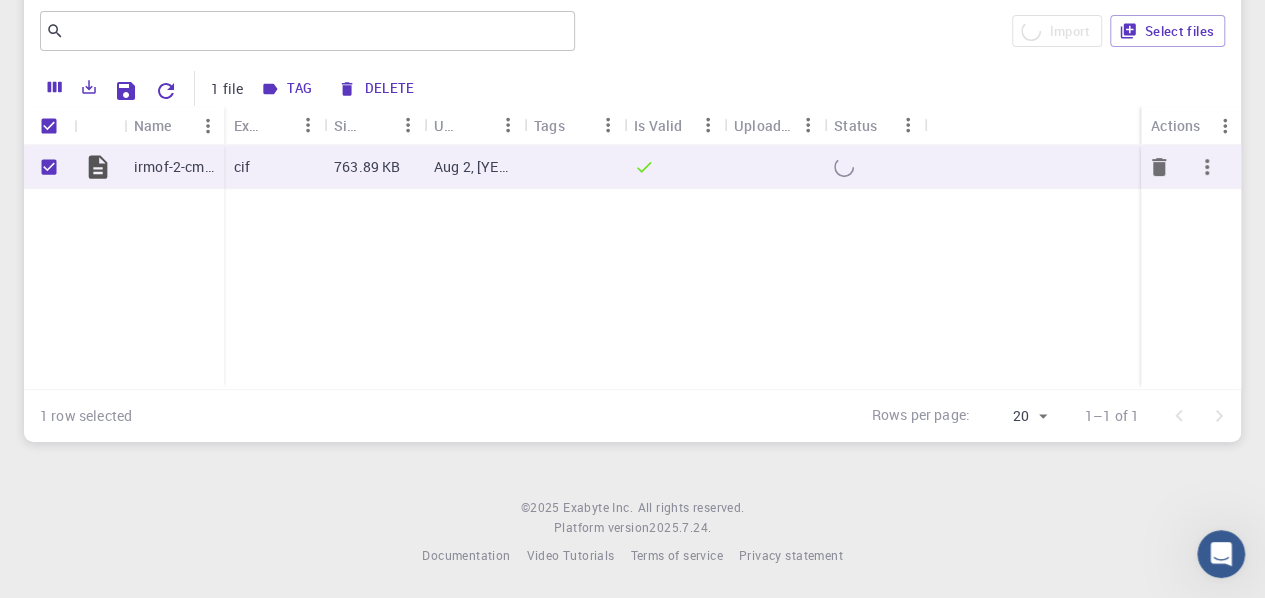 click at bounding box center (774, 167) 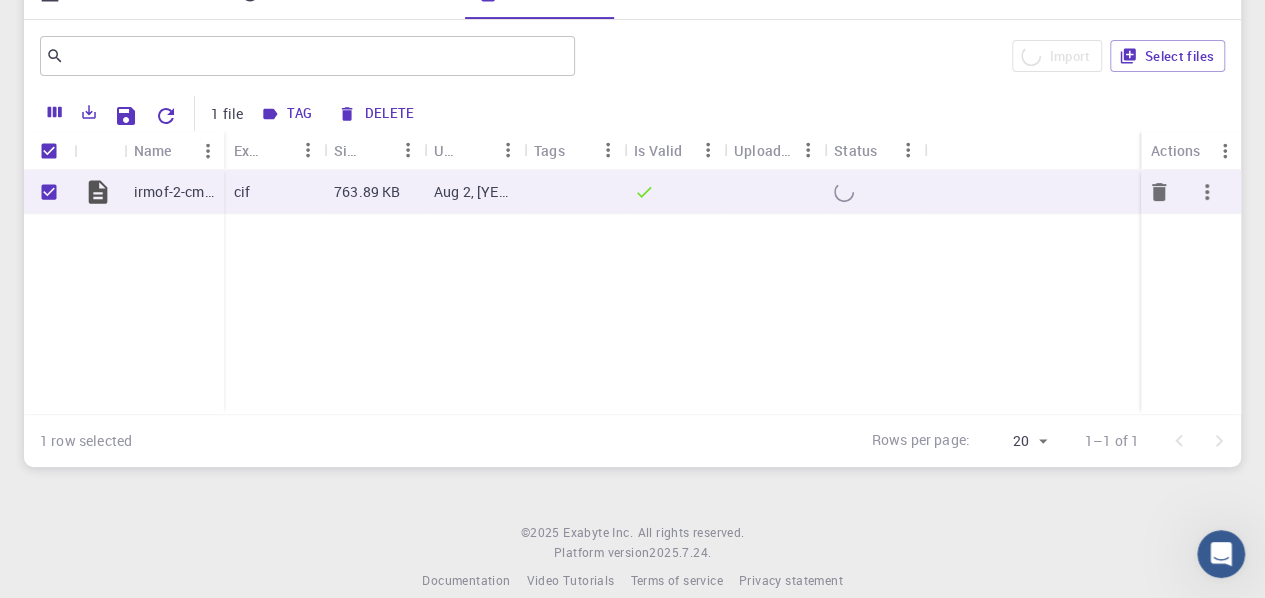 scroll, scrollTop: 112, scrollLeft: 0, axis: vertical 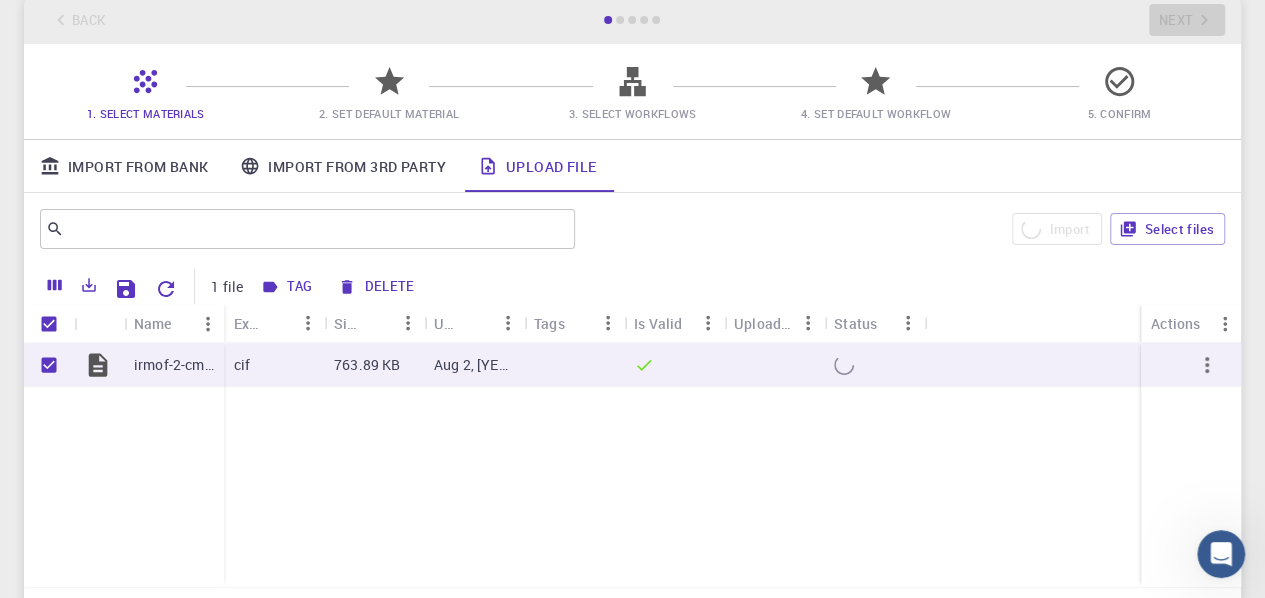 click 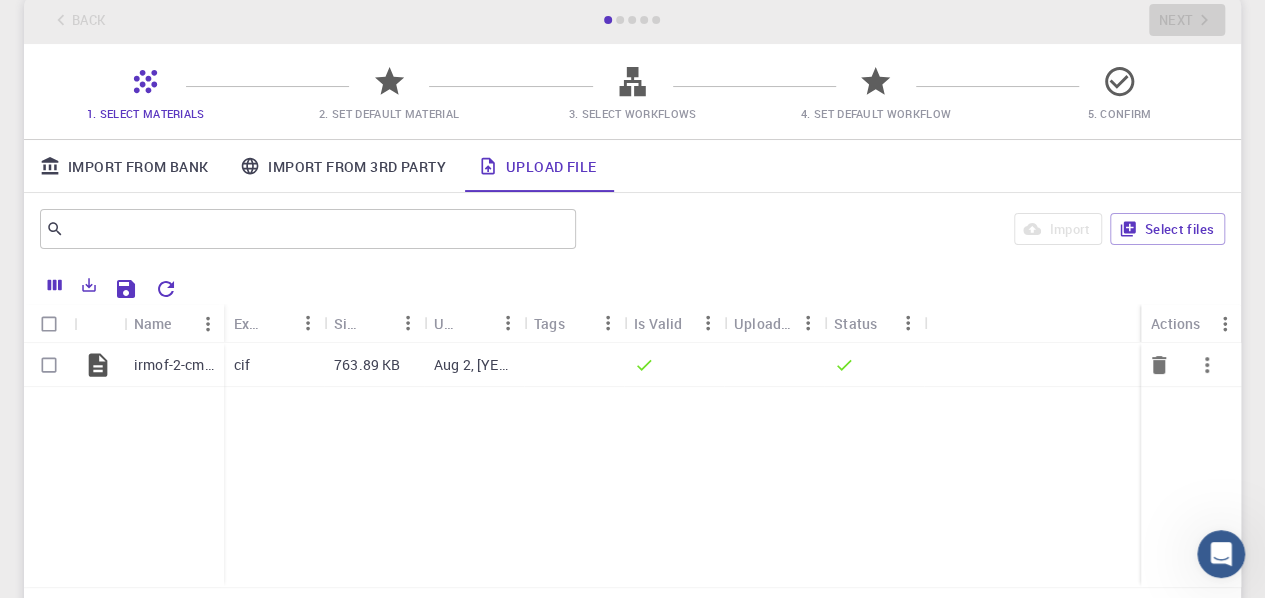 click 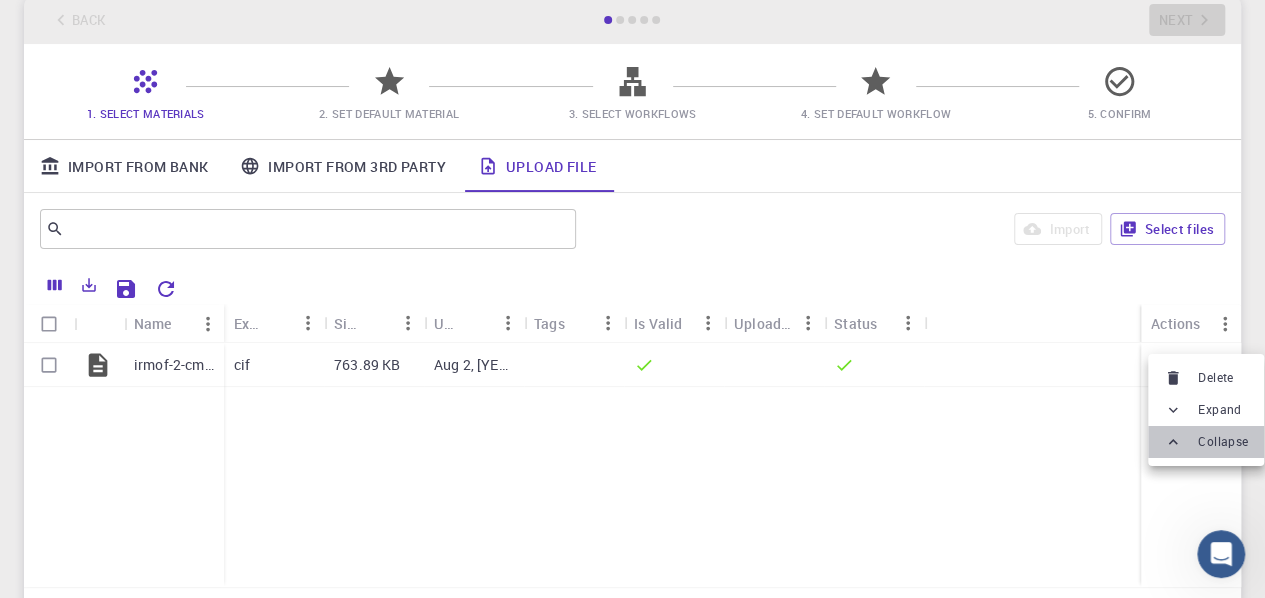 click on "Collapse" at bounding box center (1223, 442) 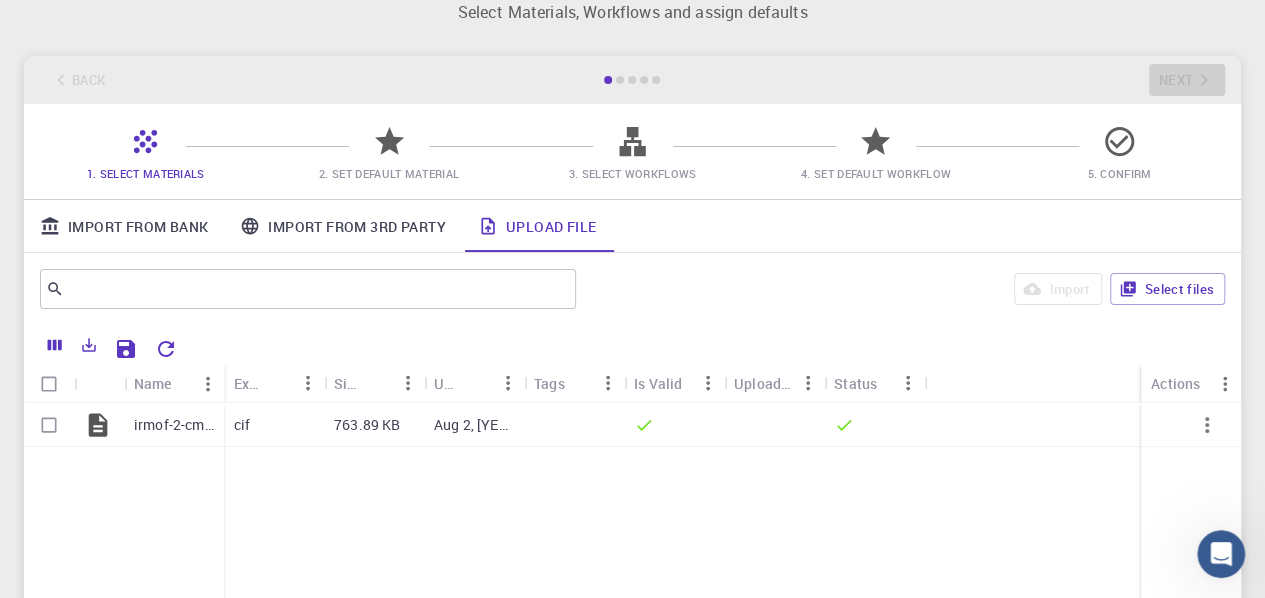 scroll, scrollTop: 0, scrollLeft: 0, axis: both 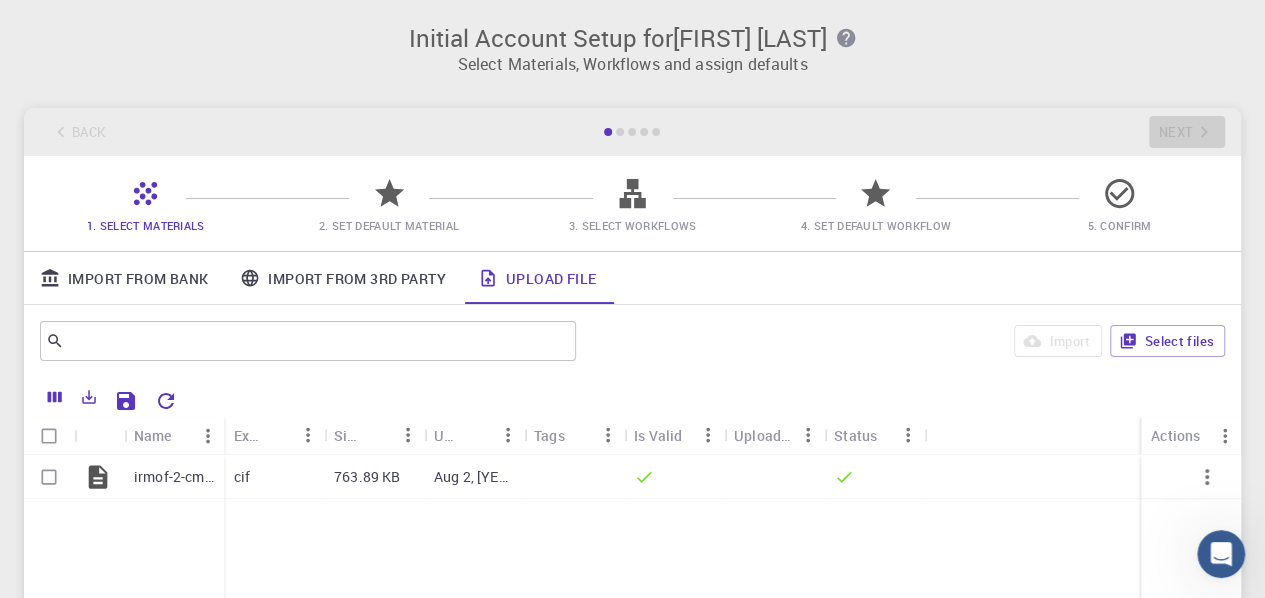 click 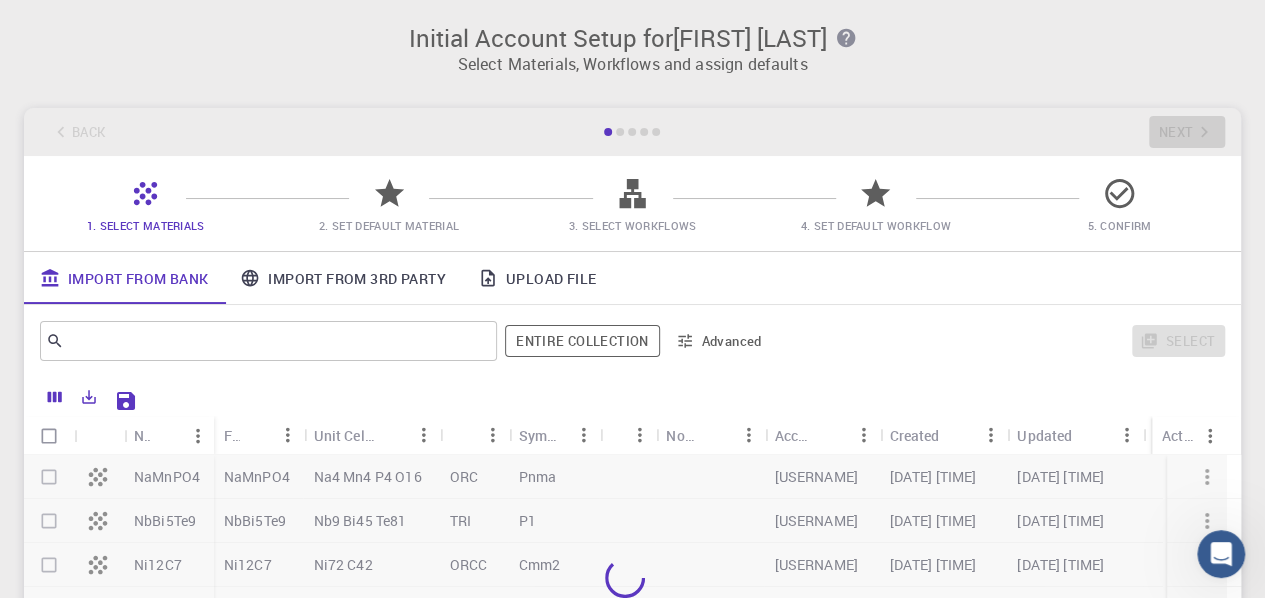 click on "Upload File" at bounding box center (537, 278) 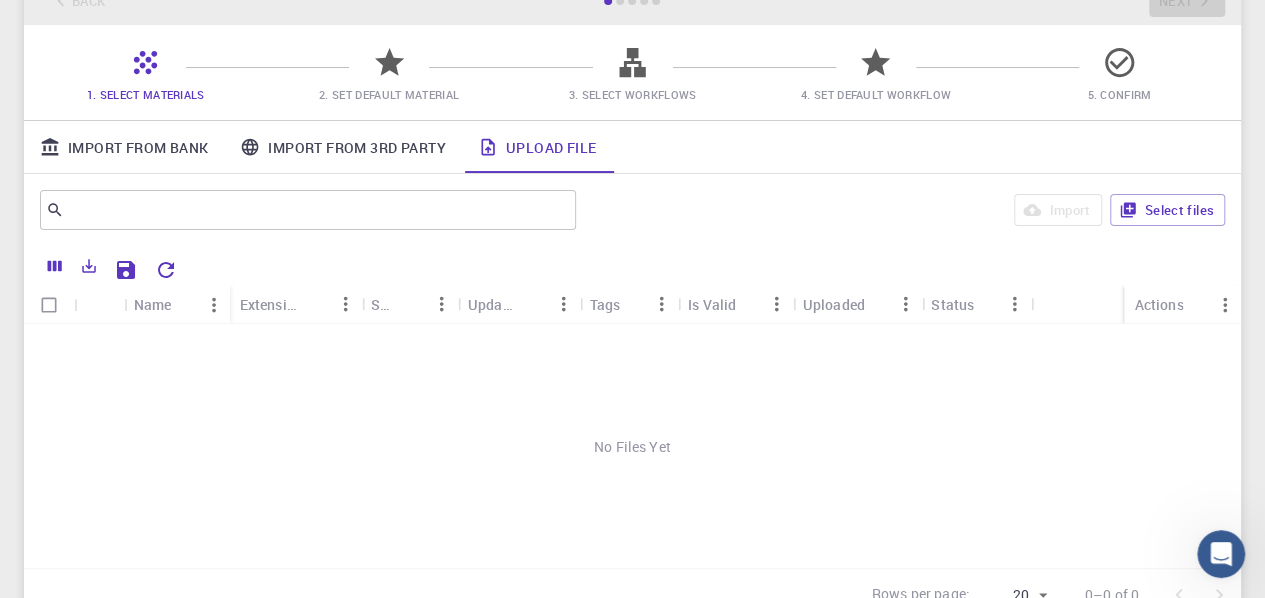 scroll, scrollTop: 100, scrollLeft: 0, axis: vertical 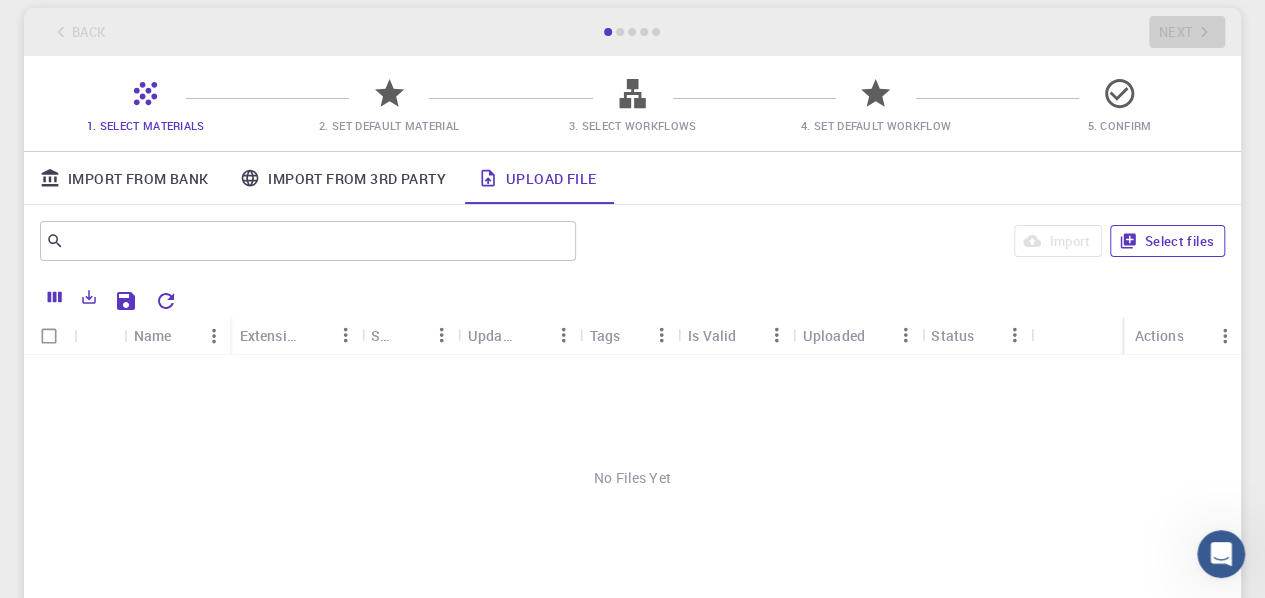 click on "Select files" at bounding box center [1167, 241] 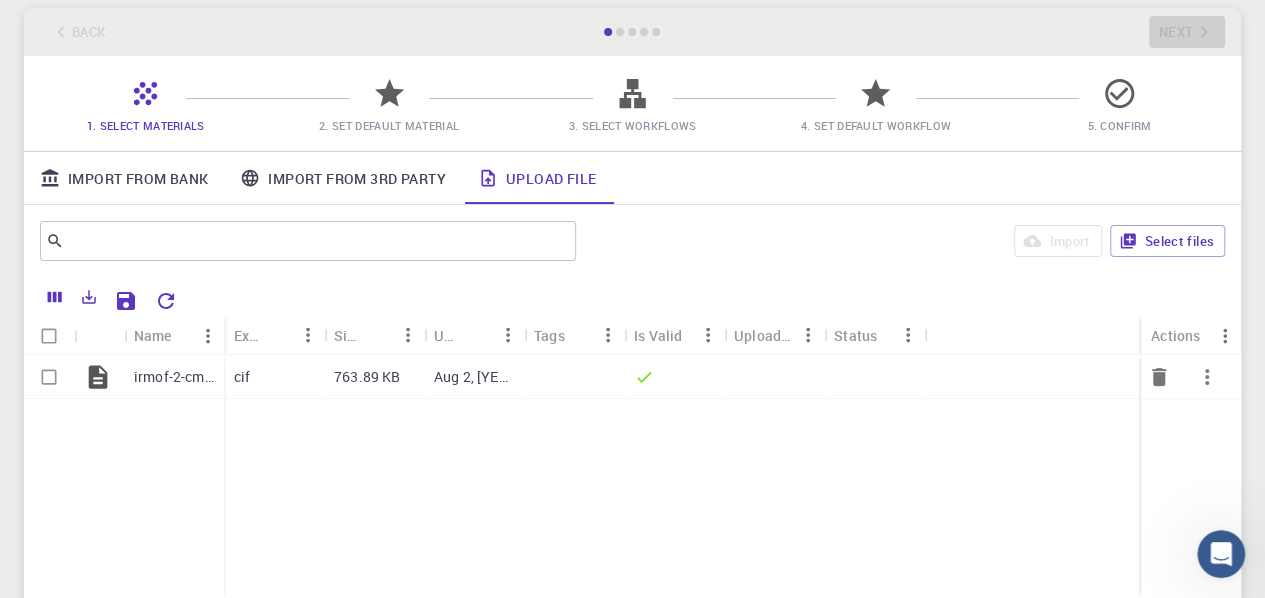 click 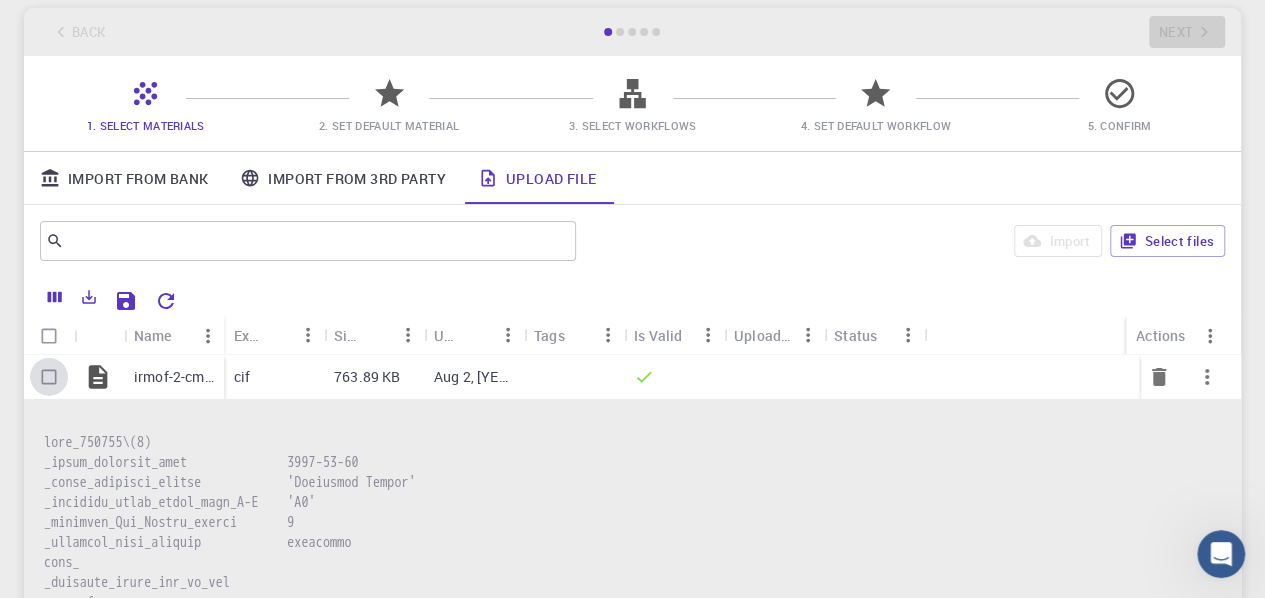 click at bounding box center (49, 377) 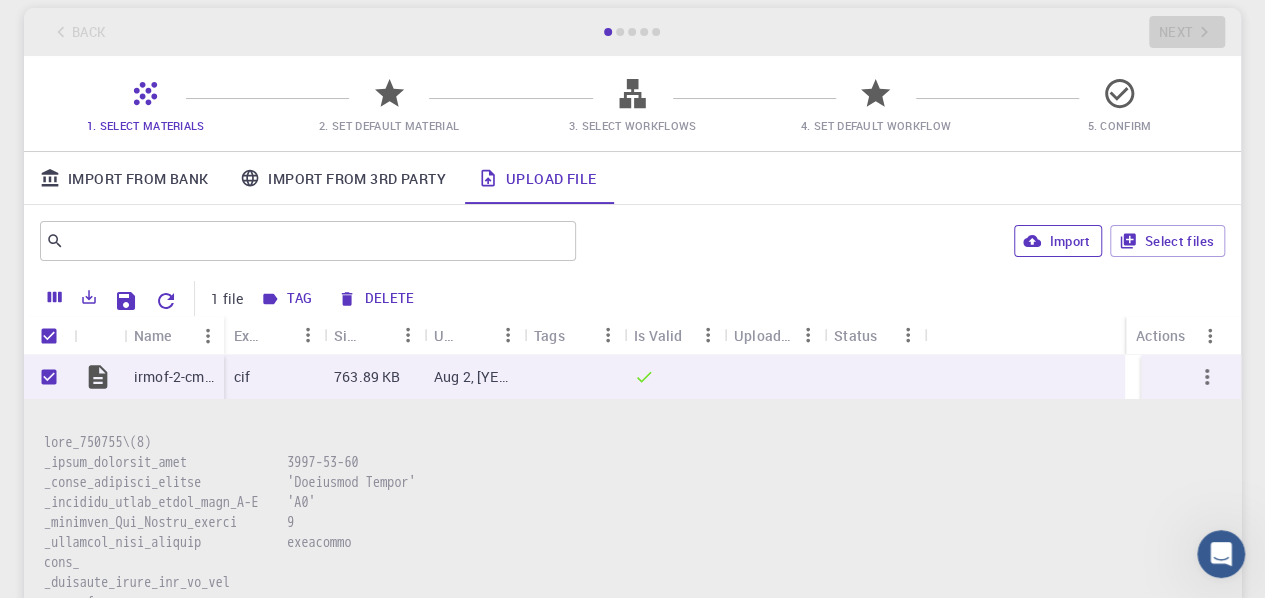 click on "Import" at bounding box center [1057, 241] 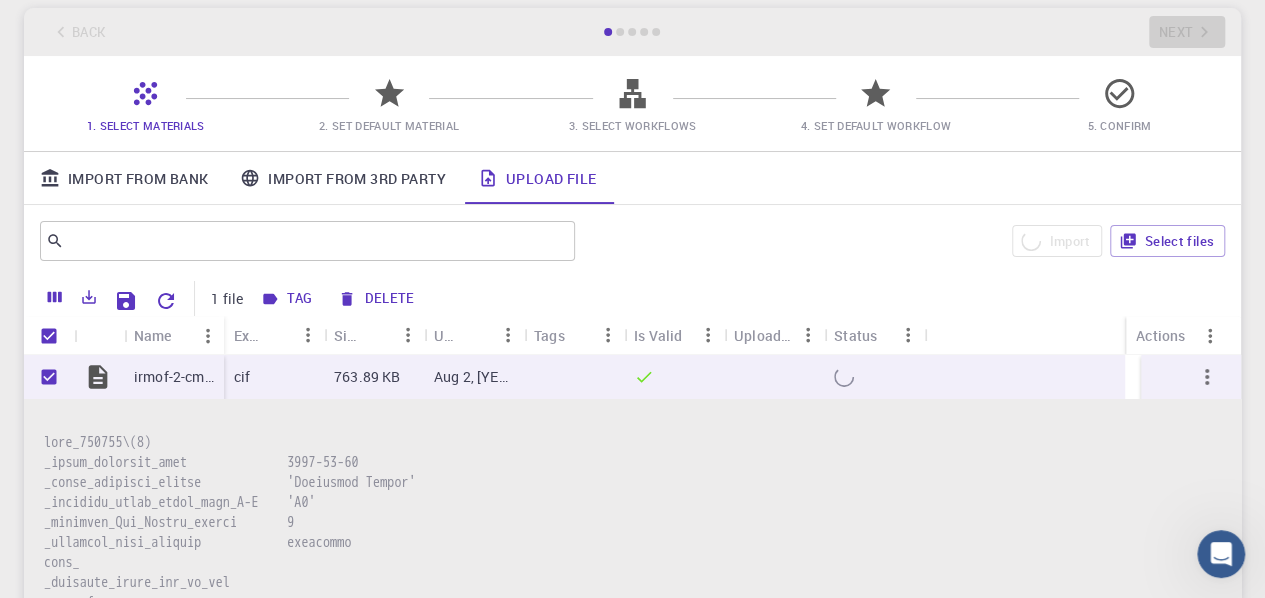 click at bounding box center (632, 162679) 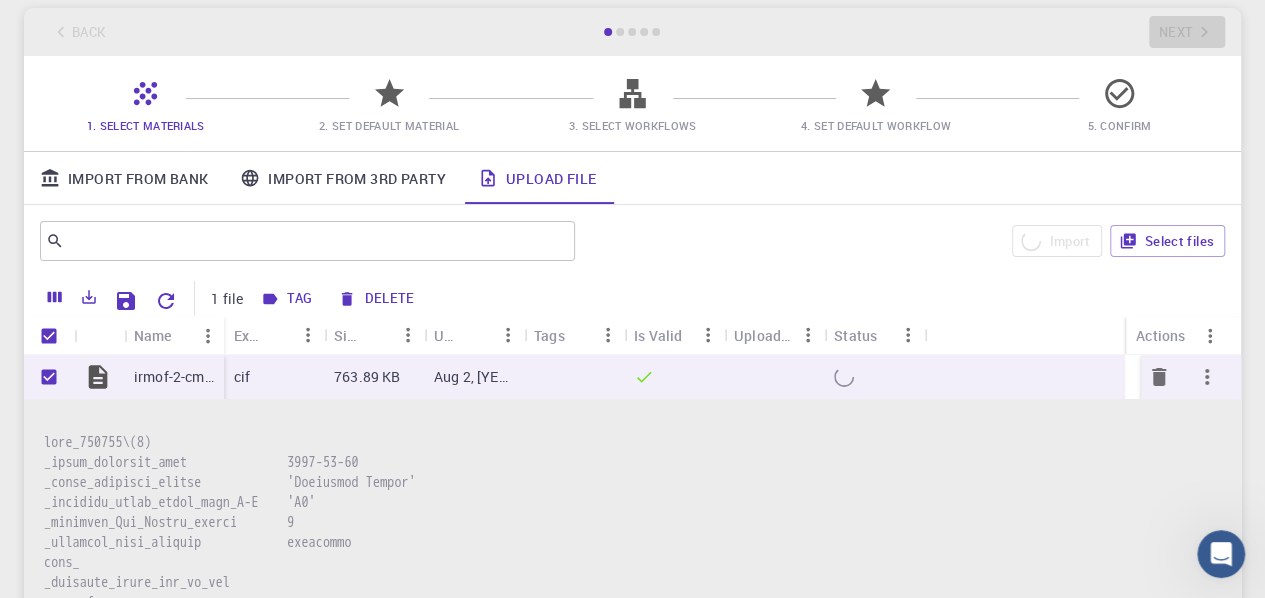 click on "cif" at bounding box center (242, 377) 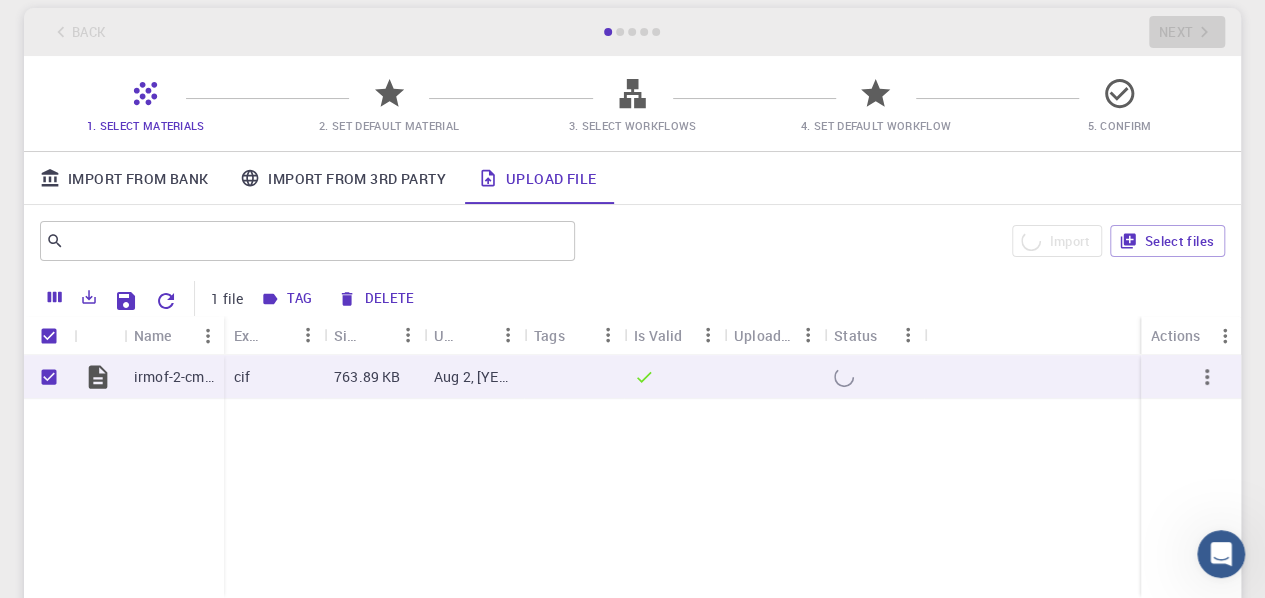 click at bounding box center [620, 32] 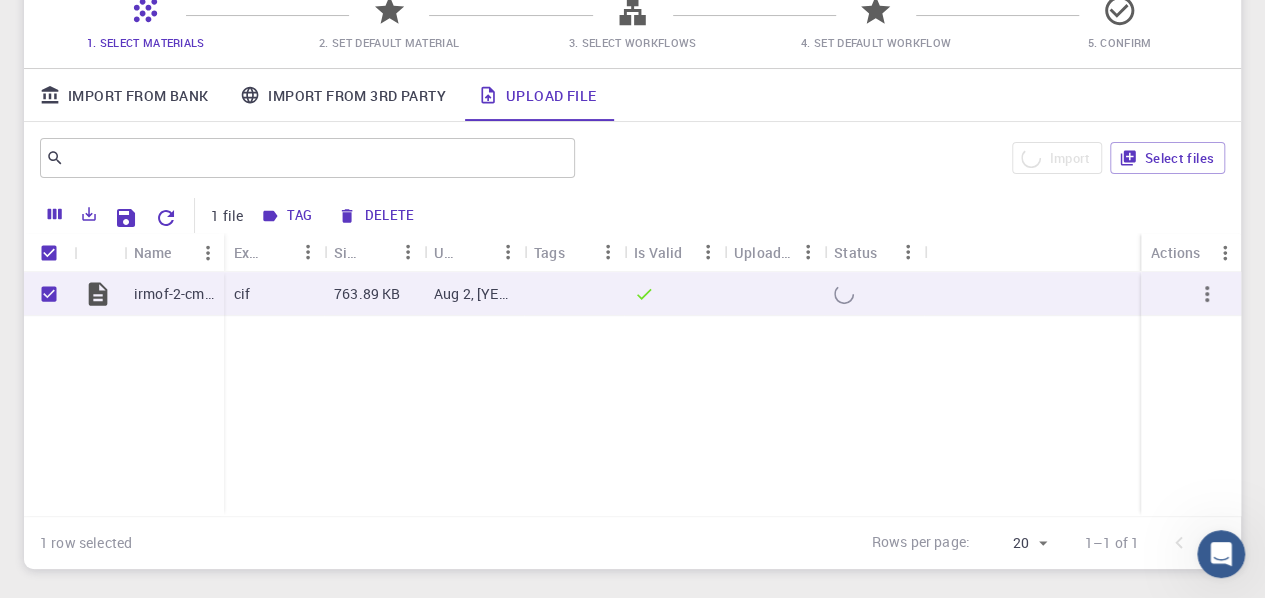 scroll, scrollTop: 12, scrollLeft: 0, axis: vertical 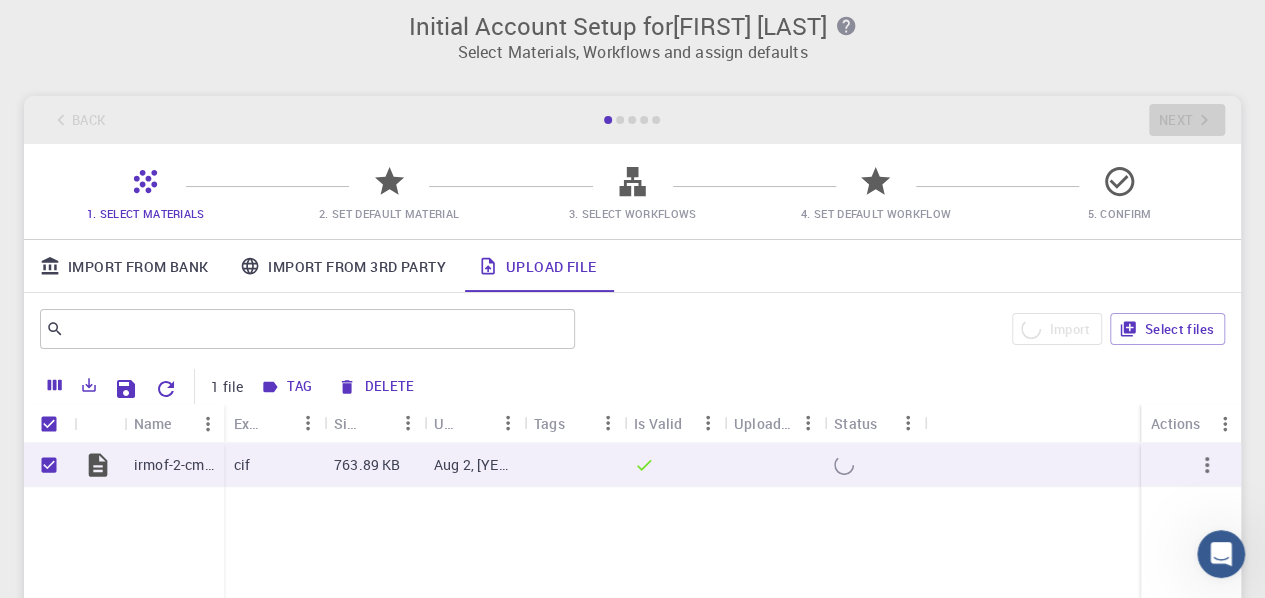 checkbox on "false" 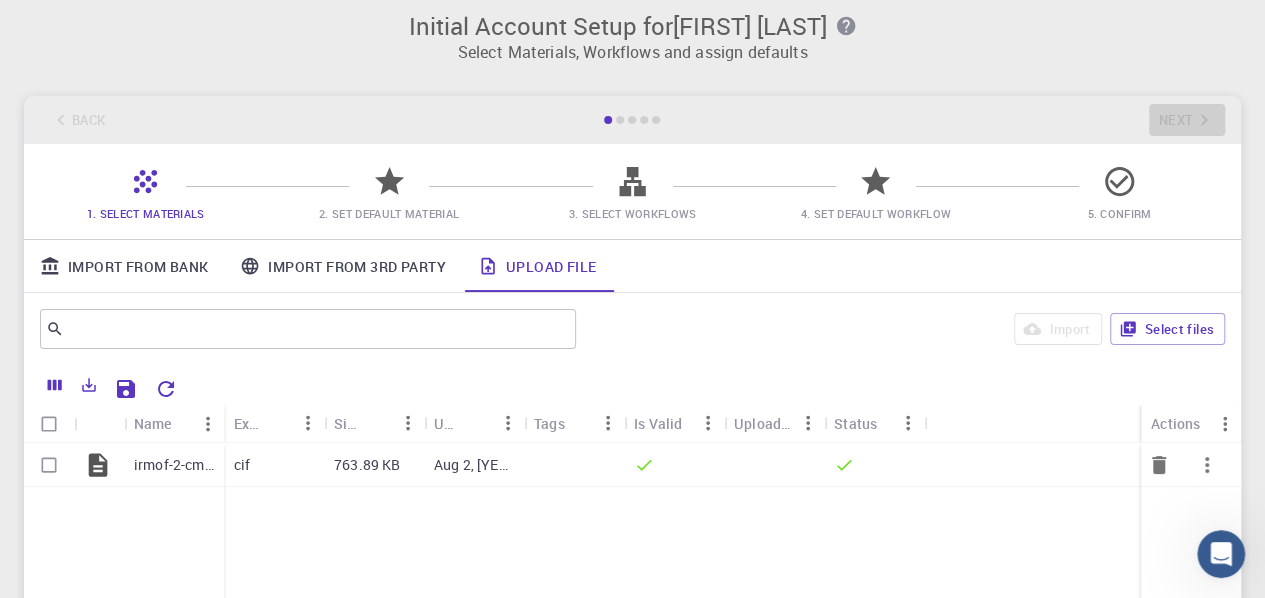 drag, startPoint x: 1186, startPoint y: 448, endPoint x: 1217, endPoint y: 459, distance: 32.89377 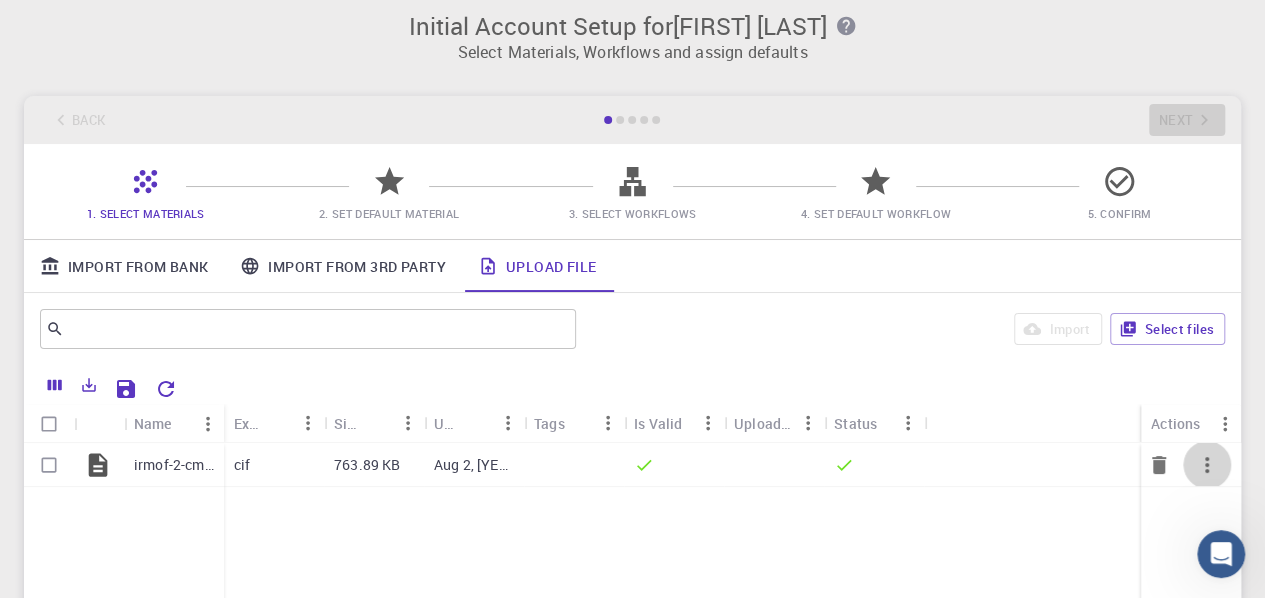 click 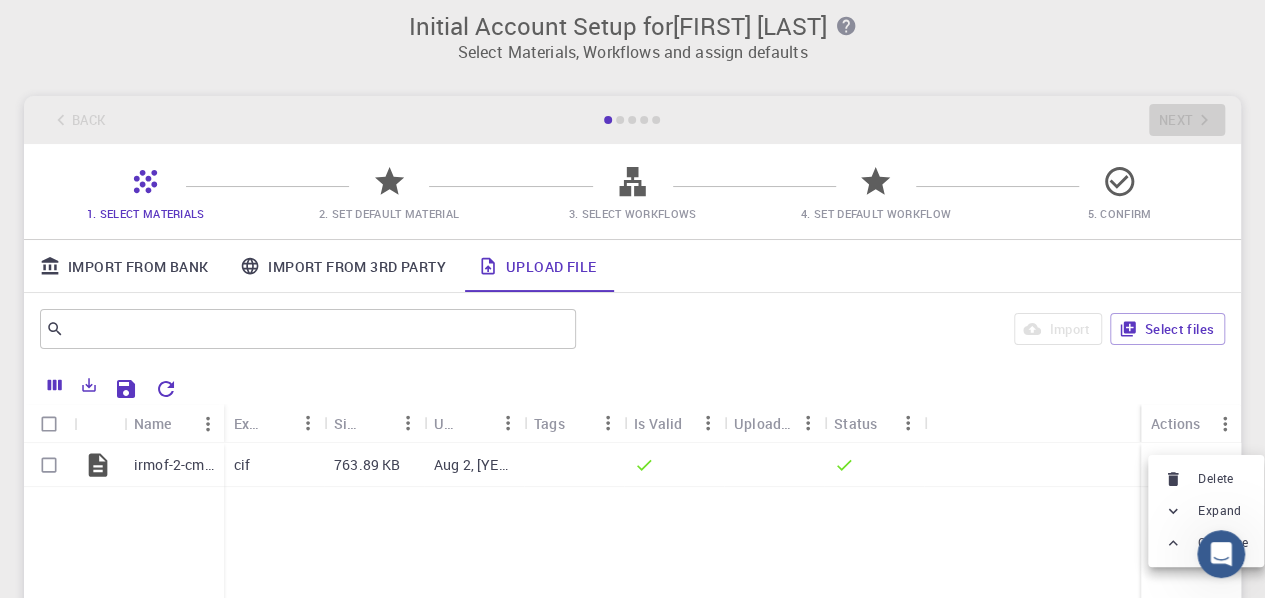 click on "Delete" at bounding box center [1215, 479] 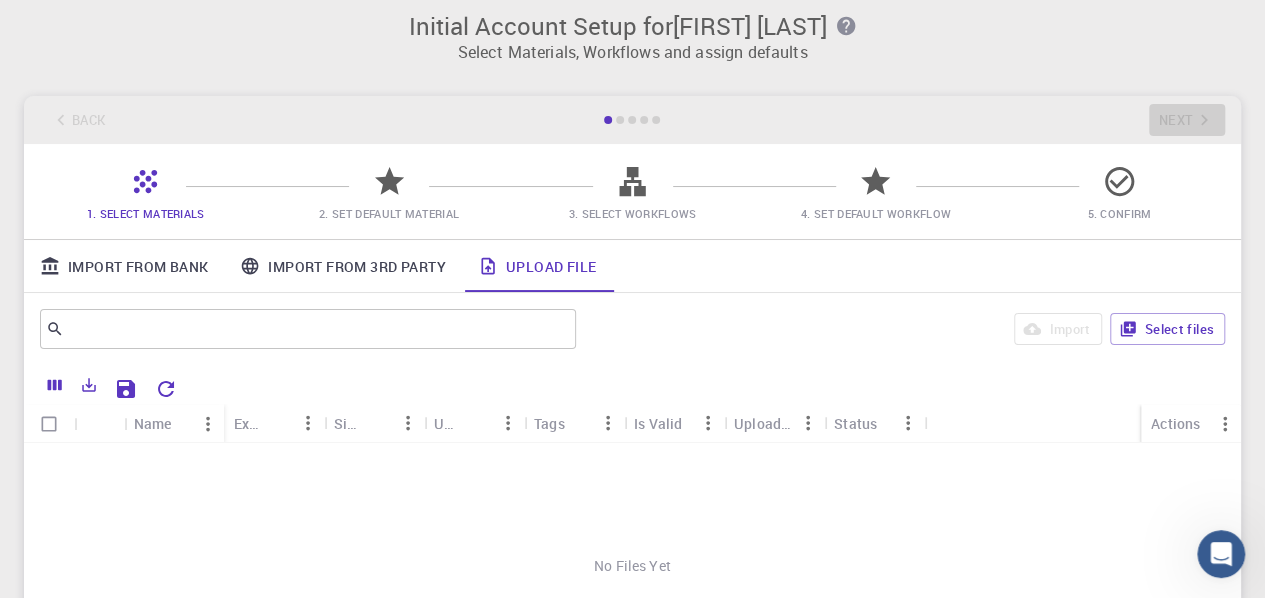 scroll, scrollTop: 212, scrollLeft: 0, axis: vertical 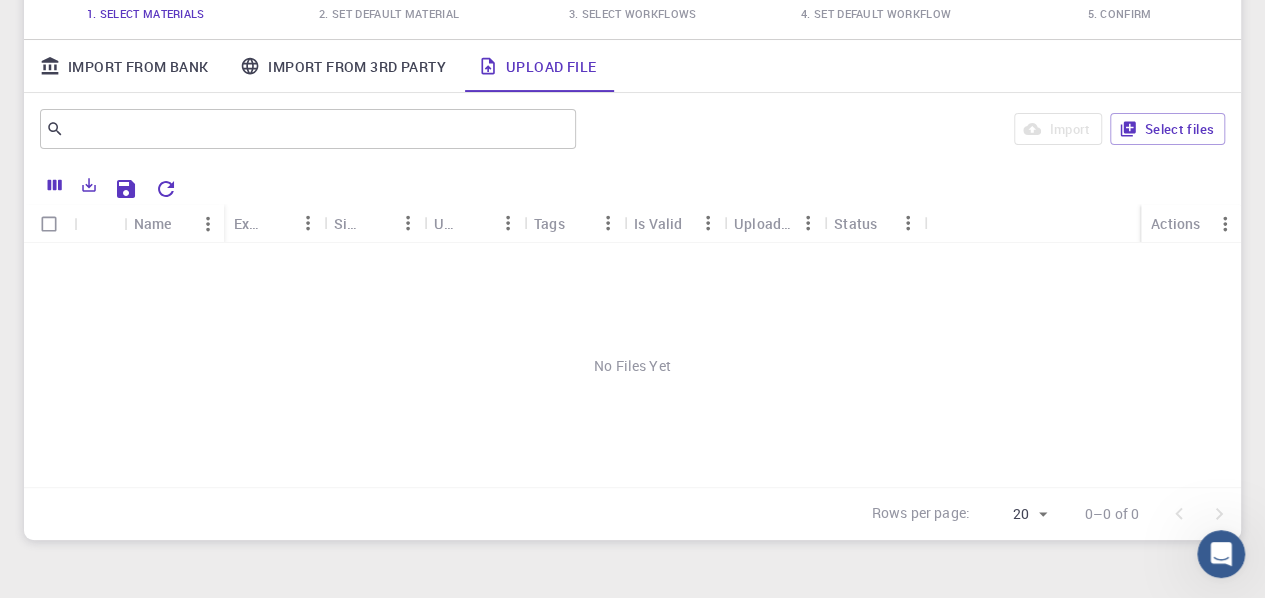click on "Import From Bank" at bounding box center (124, 66) 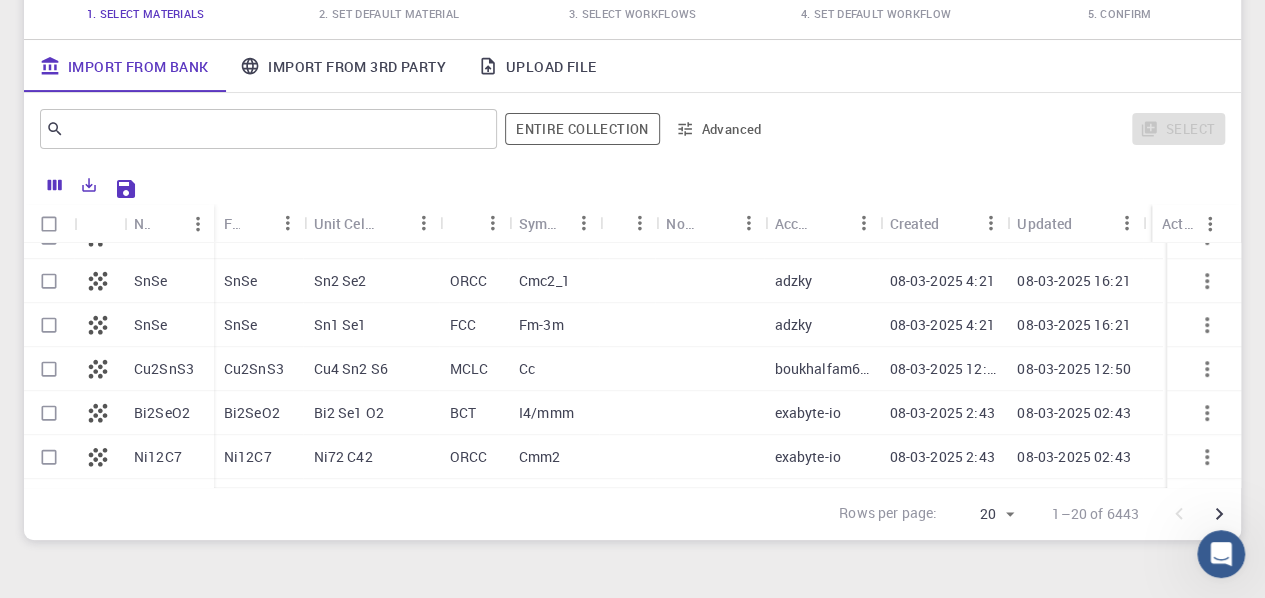 scroll, scrollTop: 635, scrollLeft: 0, axis: vertical 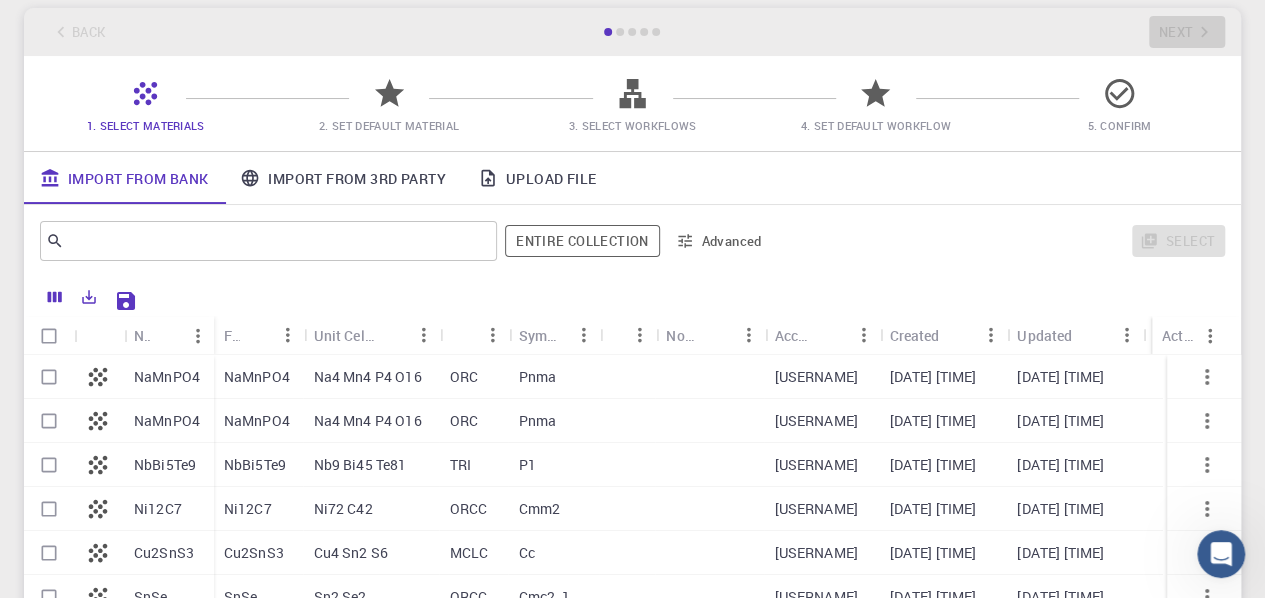 click on "Import From 3rd Party" at bounding box center (342, 178) 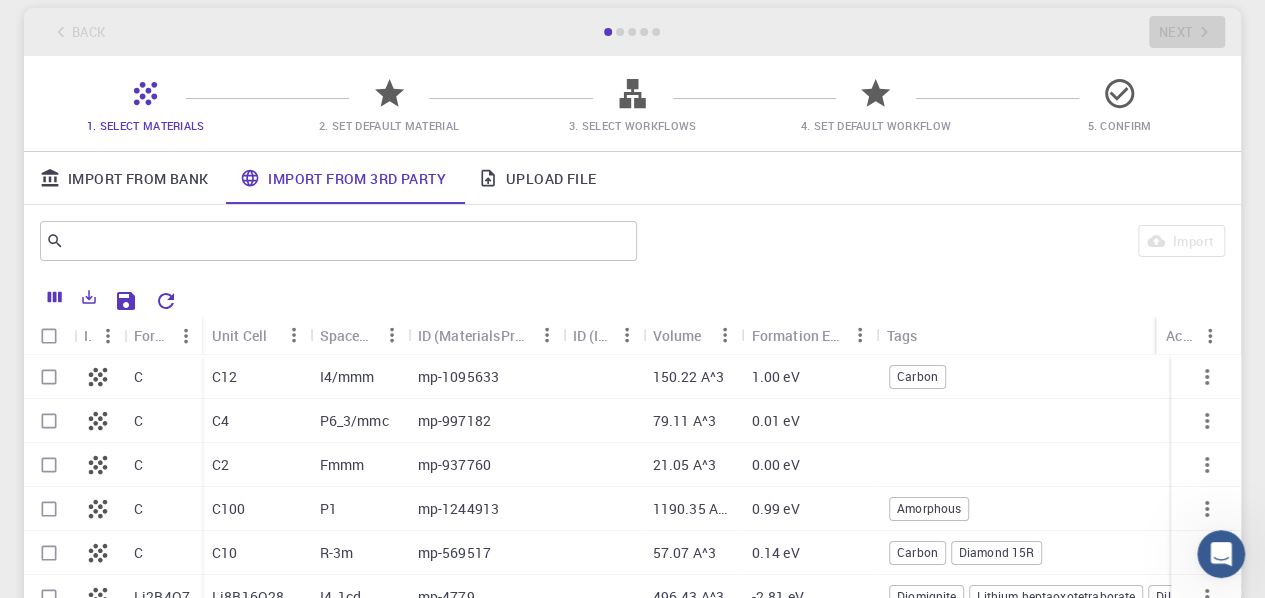 scroll, scrollTop: 200, scrollLeft: 0, axis: vertical 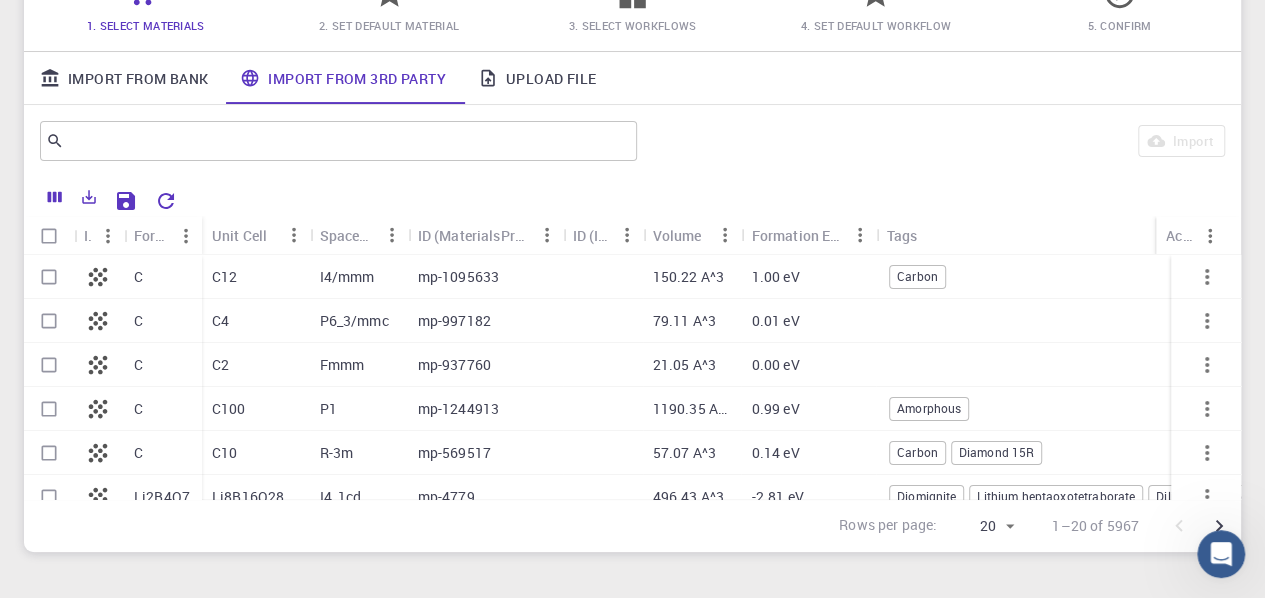 click on "Upload File" at bounding box center (537, 78) 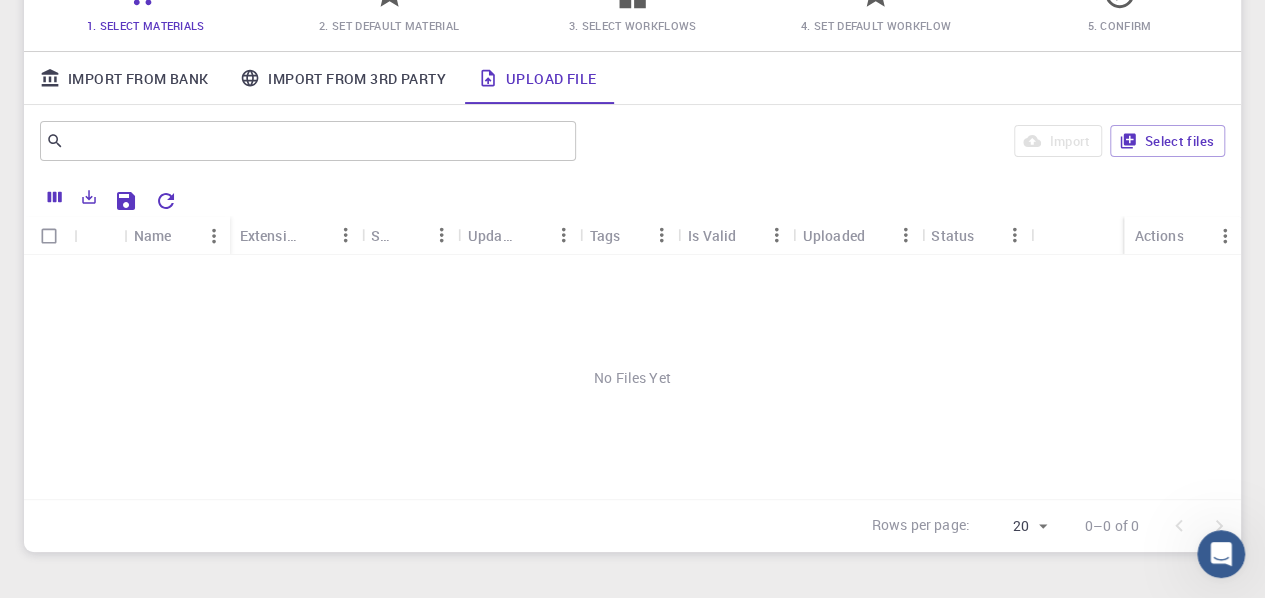 click at bounding box center [49, 236] 